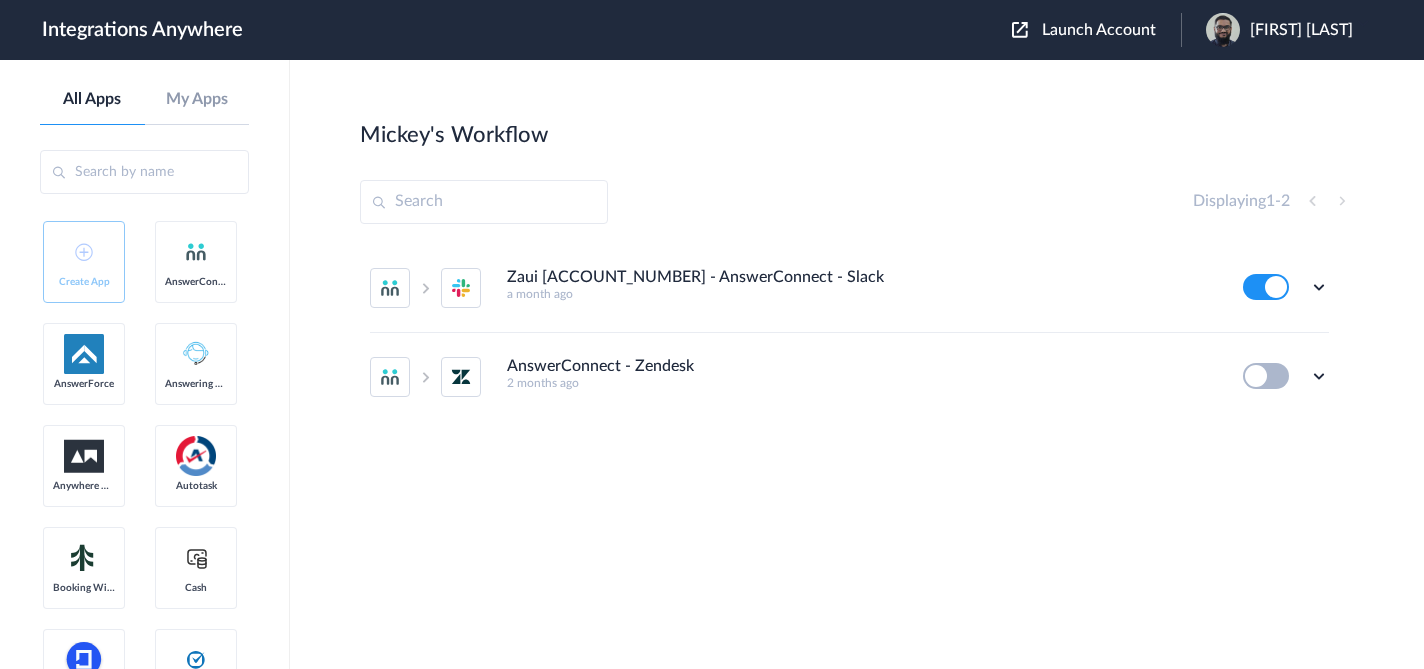 scroll, scrollTop: 0, scrollLeft: 0, axis: both 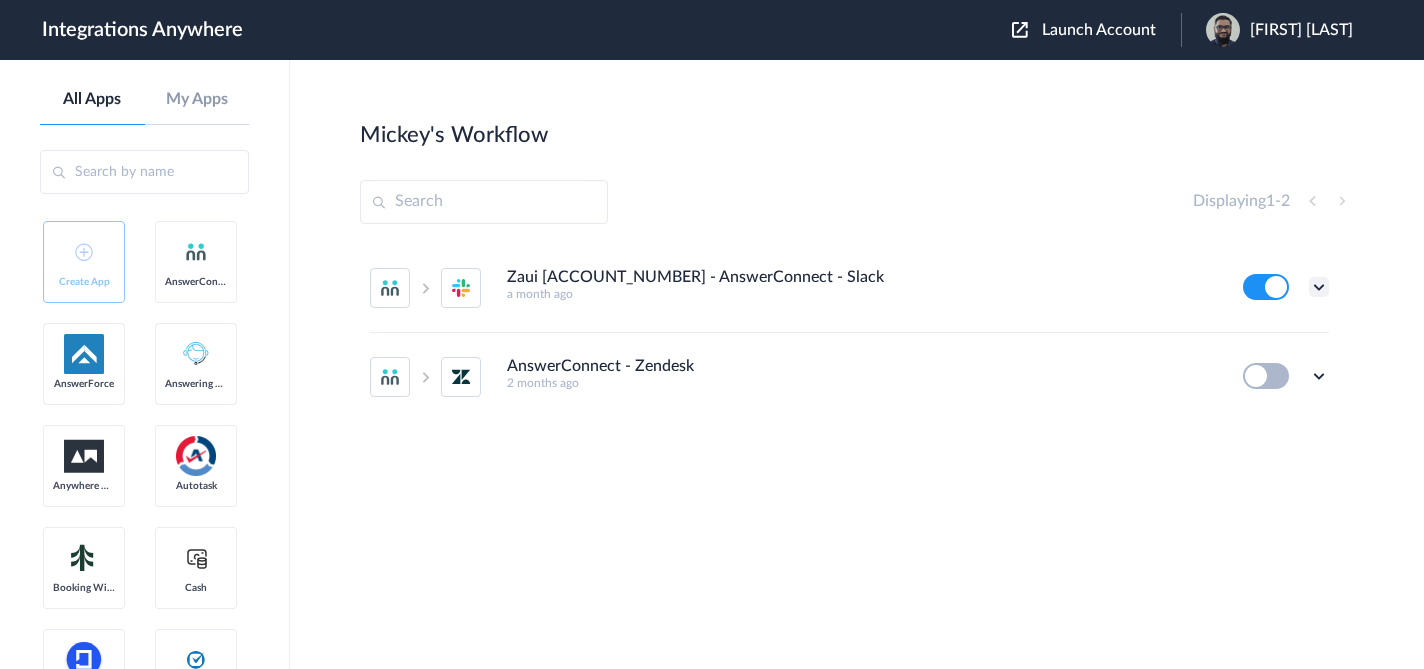 click at bounding box center [1319, 287] 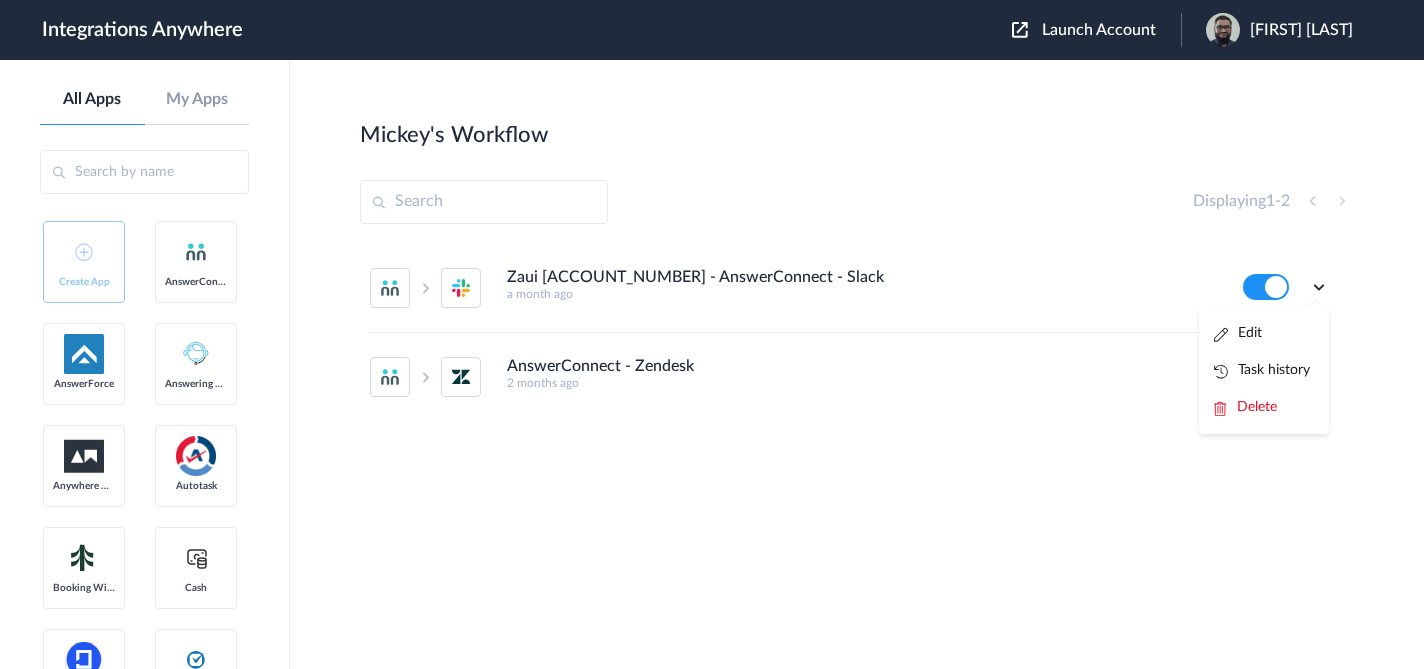click on "Edit" at bounding box center [1264, 333] 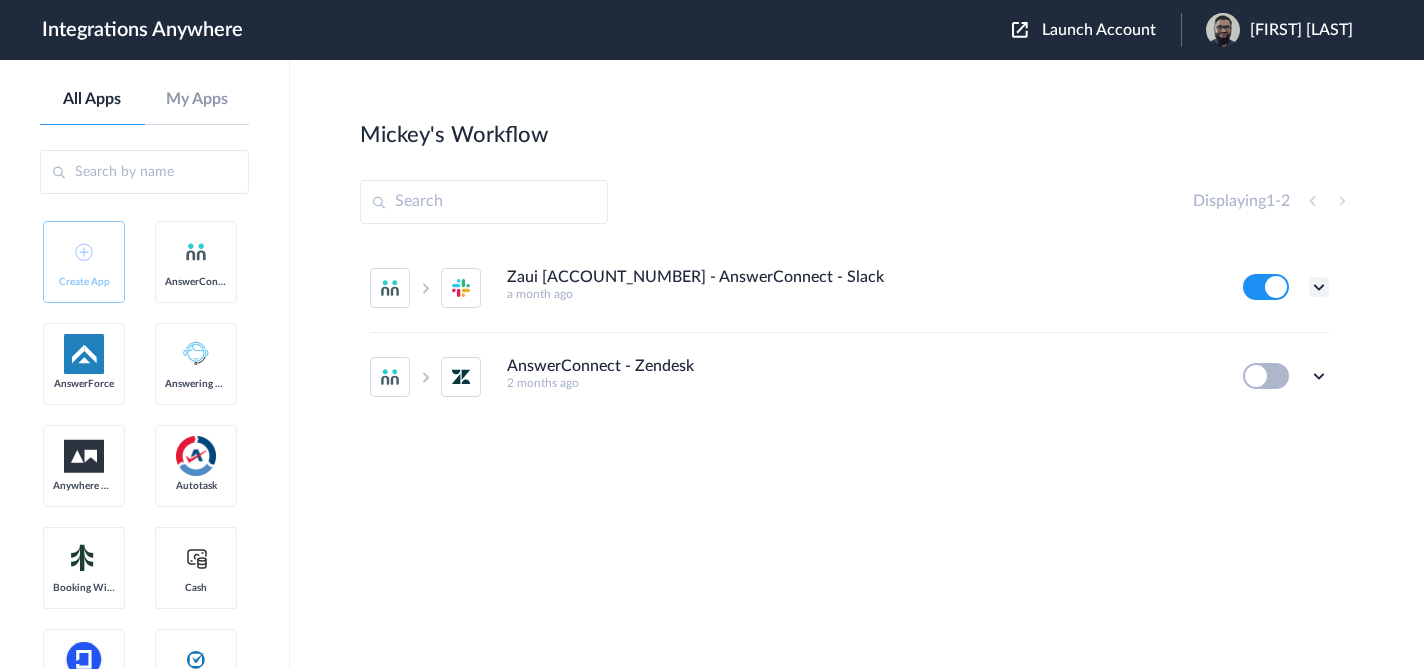 click at bounding box center (1319, 287) 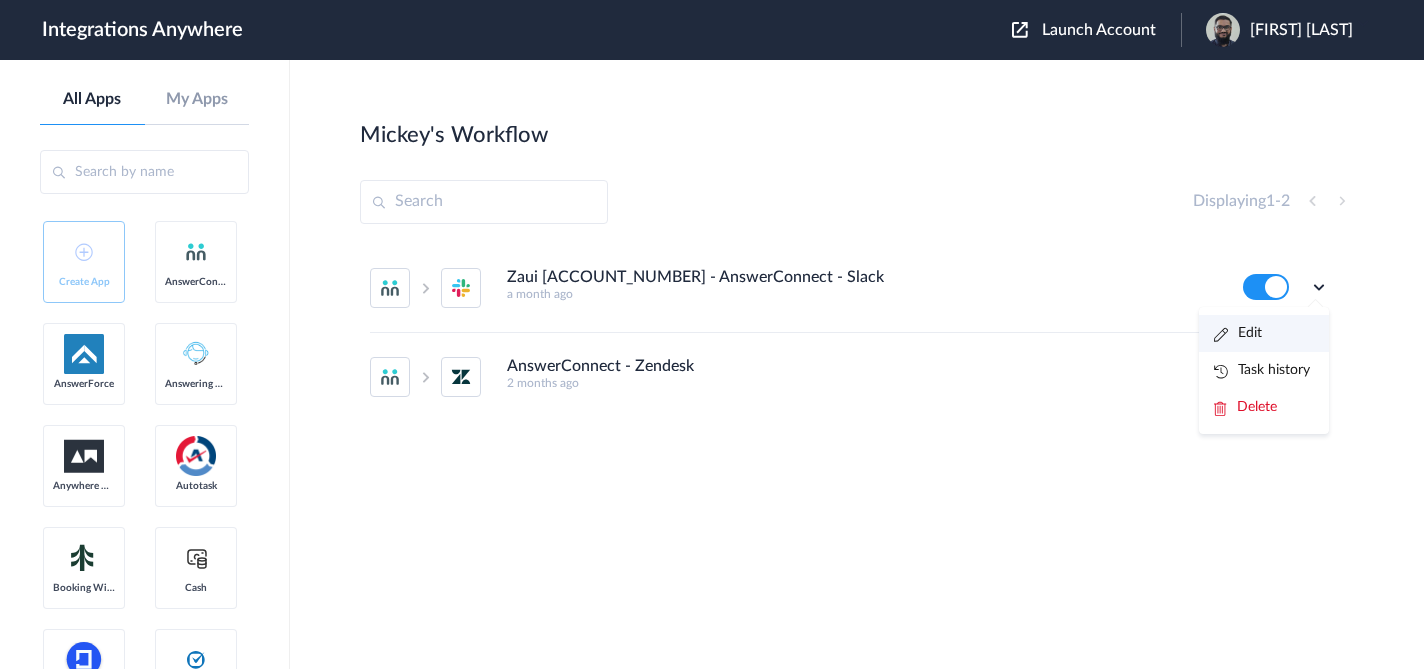 click on "Edit" at bounding box center (1264, 333) 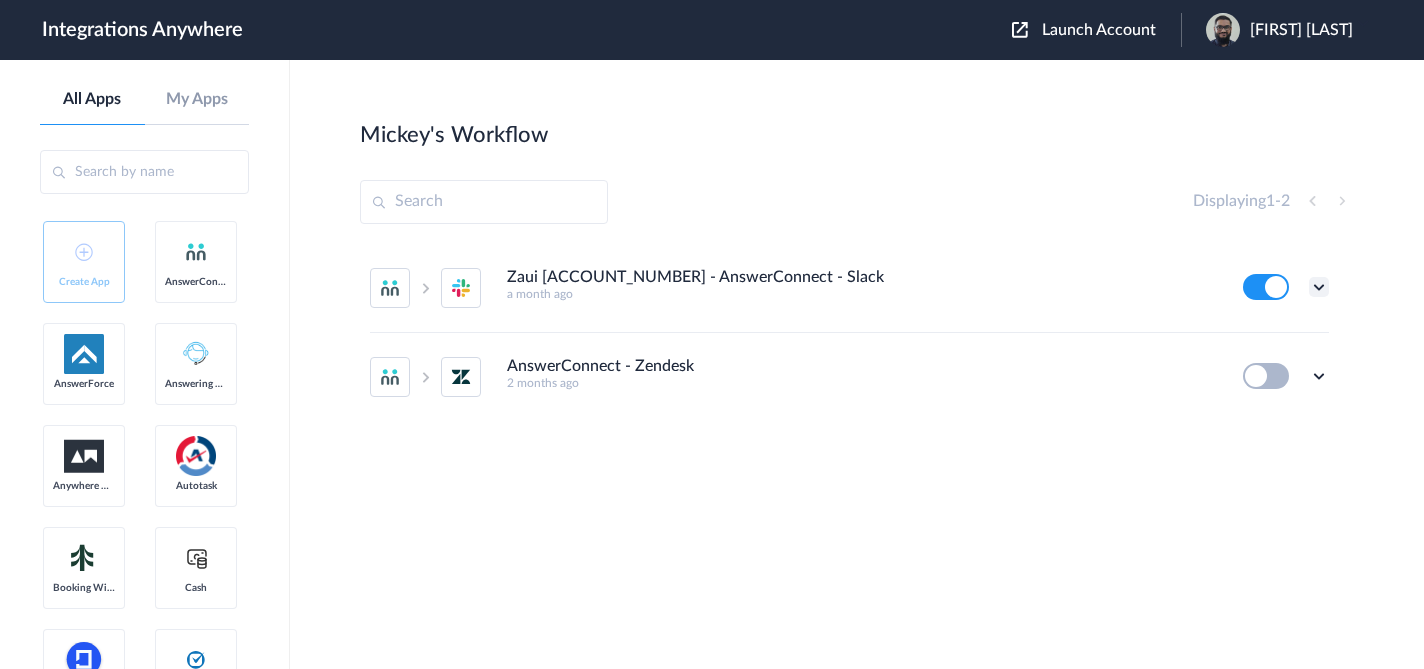 click on "Zaui [ACCOUNT_NUMBER] - AnswerConnect - Slack a month ago Edit    Task history    Delete       AnswerConnect - Zendesk 2 months ago Edit    Task history    Delete" at bounding box center (849, 332) 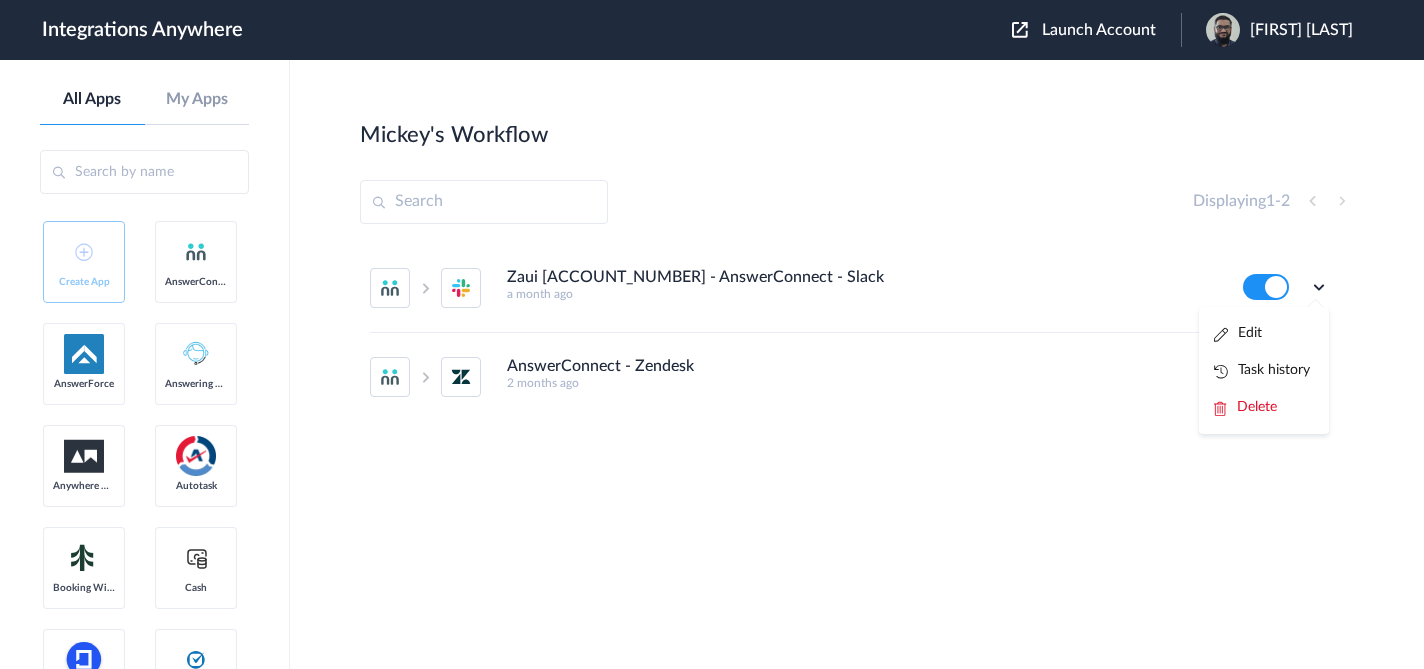click on "Task history" at bounding box center (1264, 370) 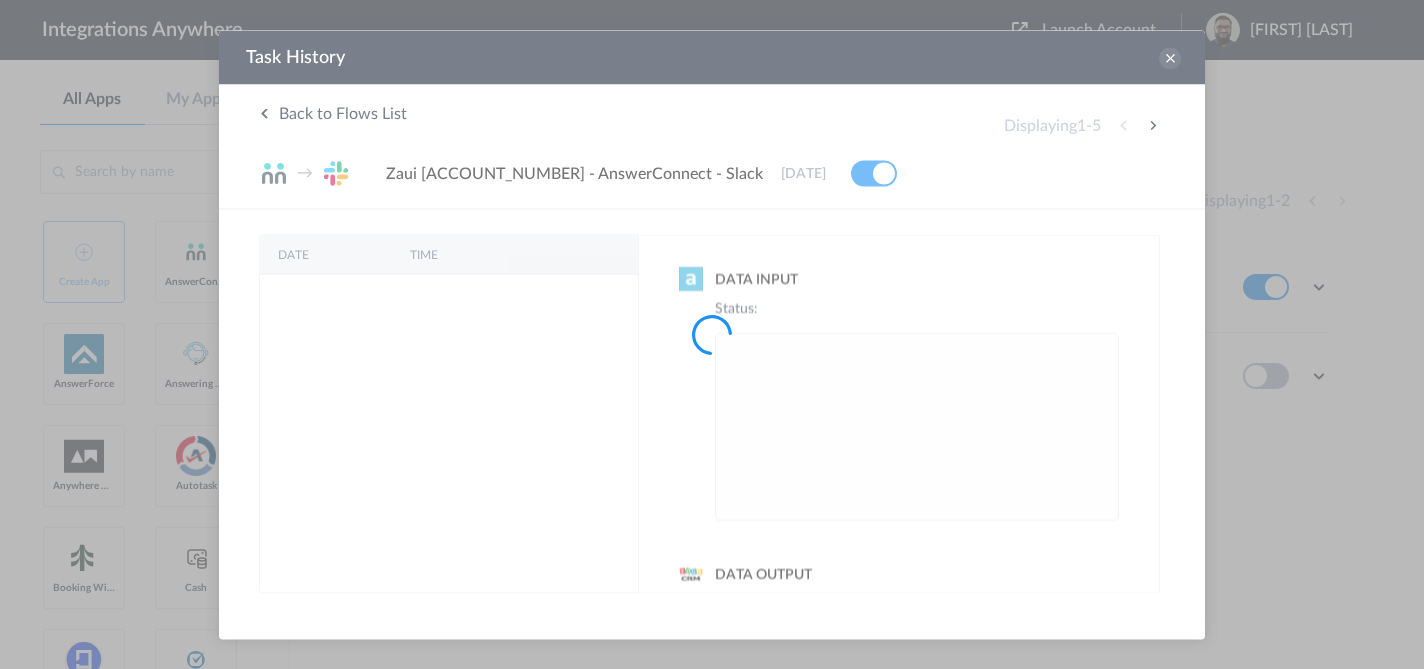 scroll, scrollTop: 0, scrollLeft: 0, axis: both 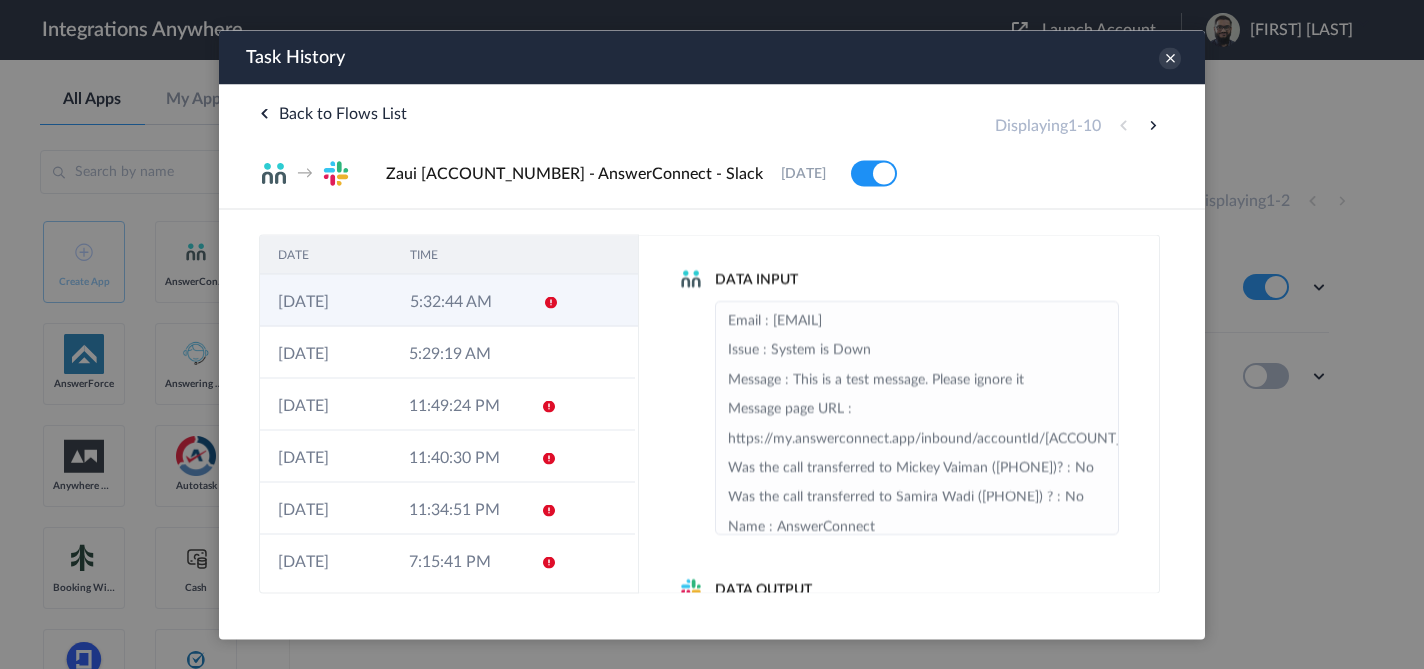 click on "5:32:44 AM" at bounding box center [458, 300] 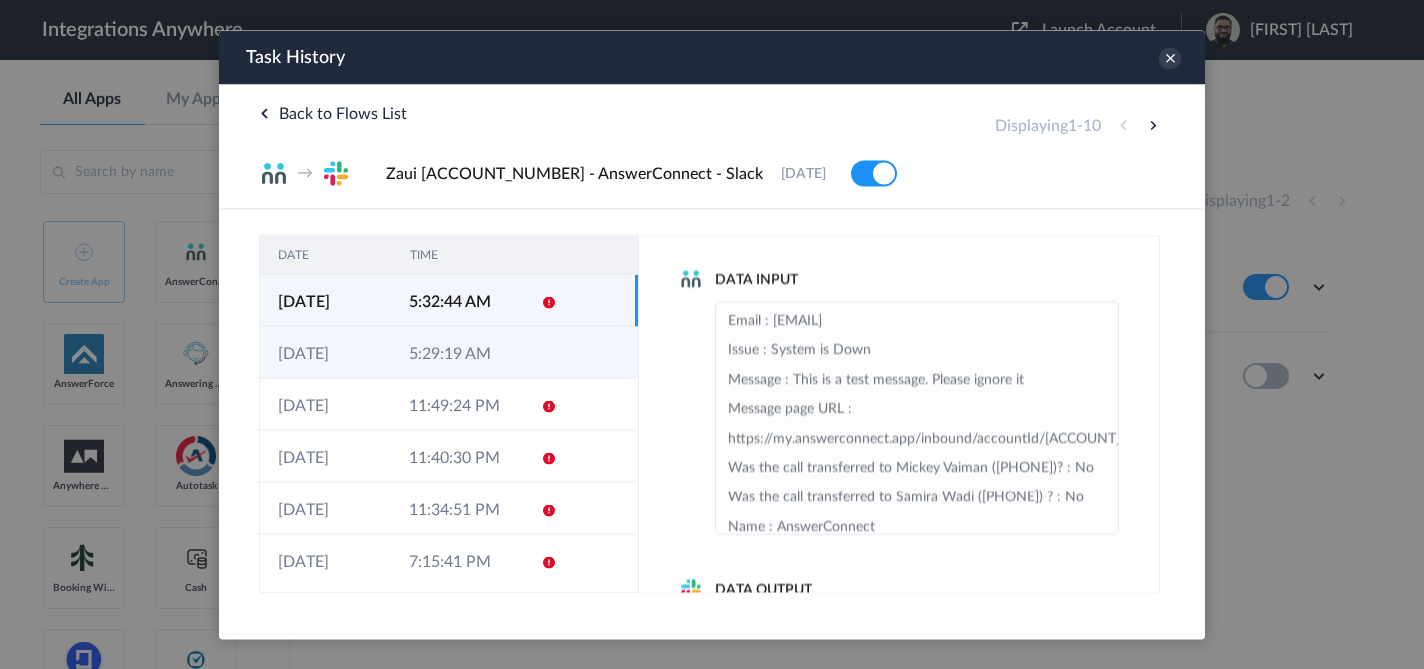 click on "5:29:19 AM" at bounding box center [456, 352] 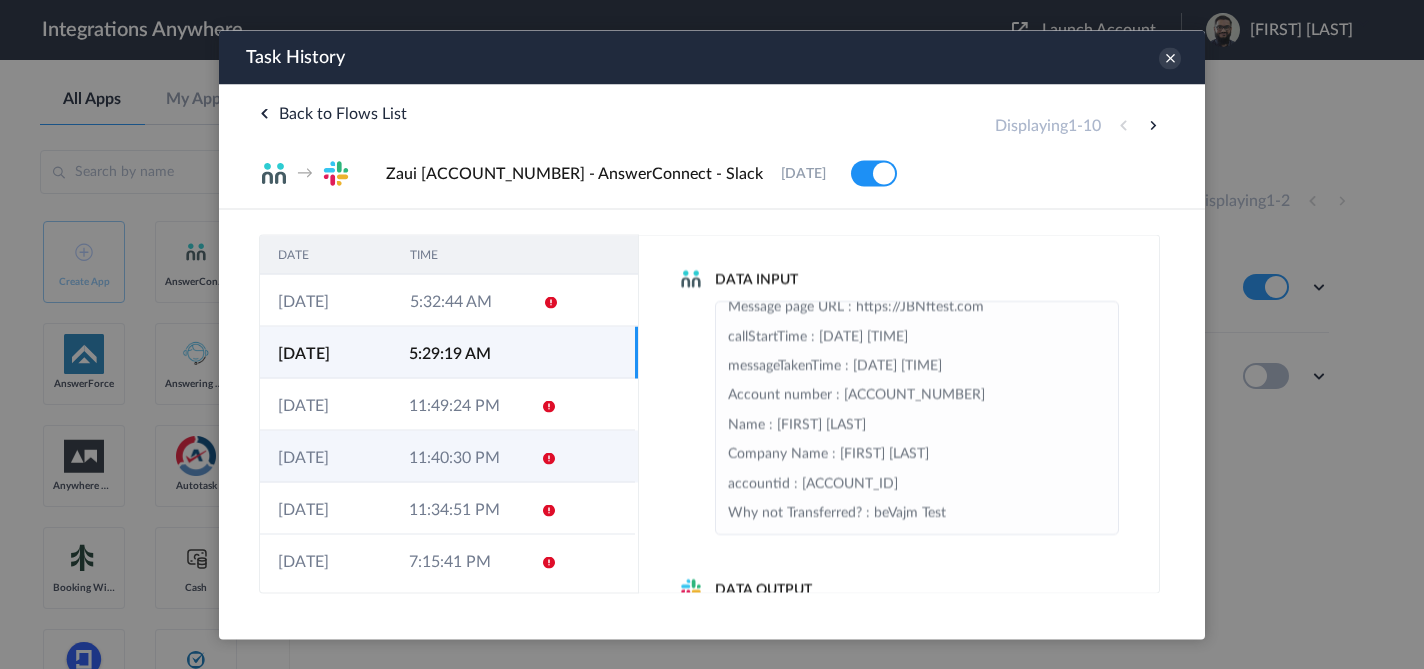 scroll, scrollTop: 114, scrollLeft: 0, axis: vertical 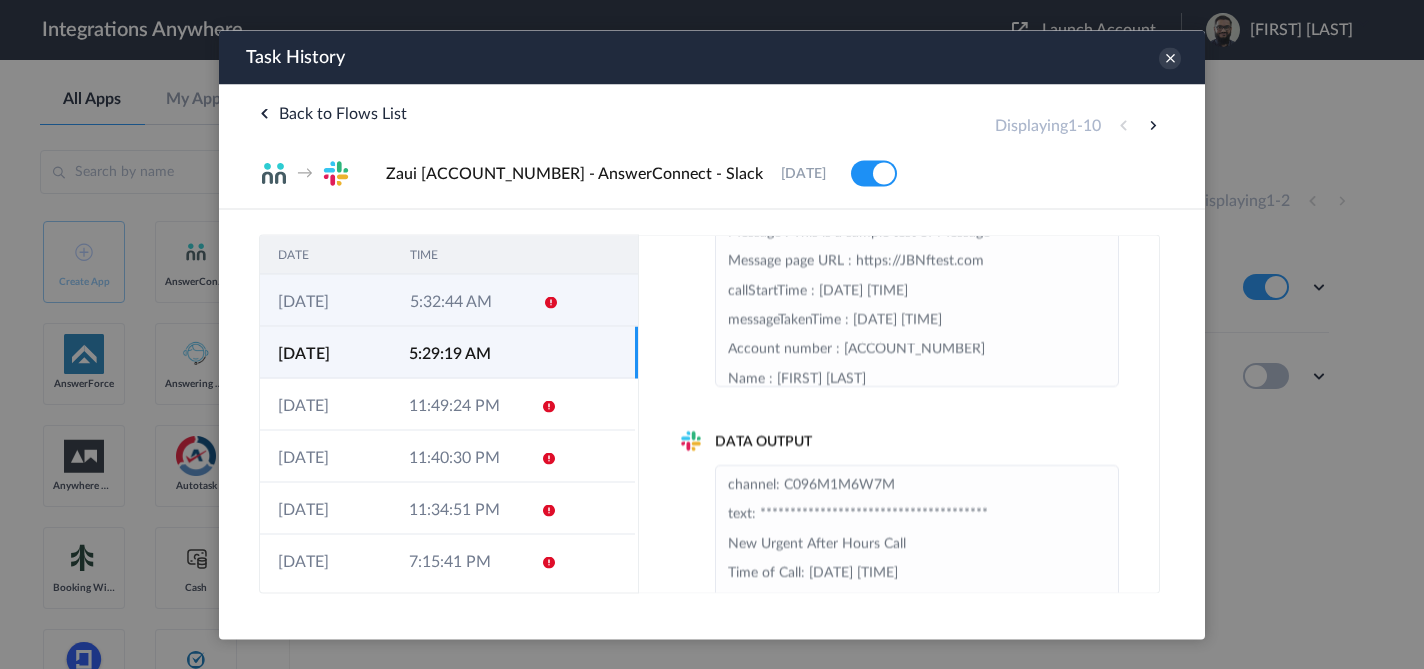click on "5:32:44 AM" at bounding box center [458, 300] 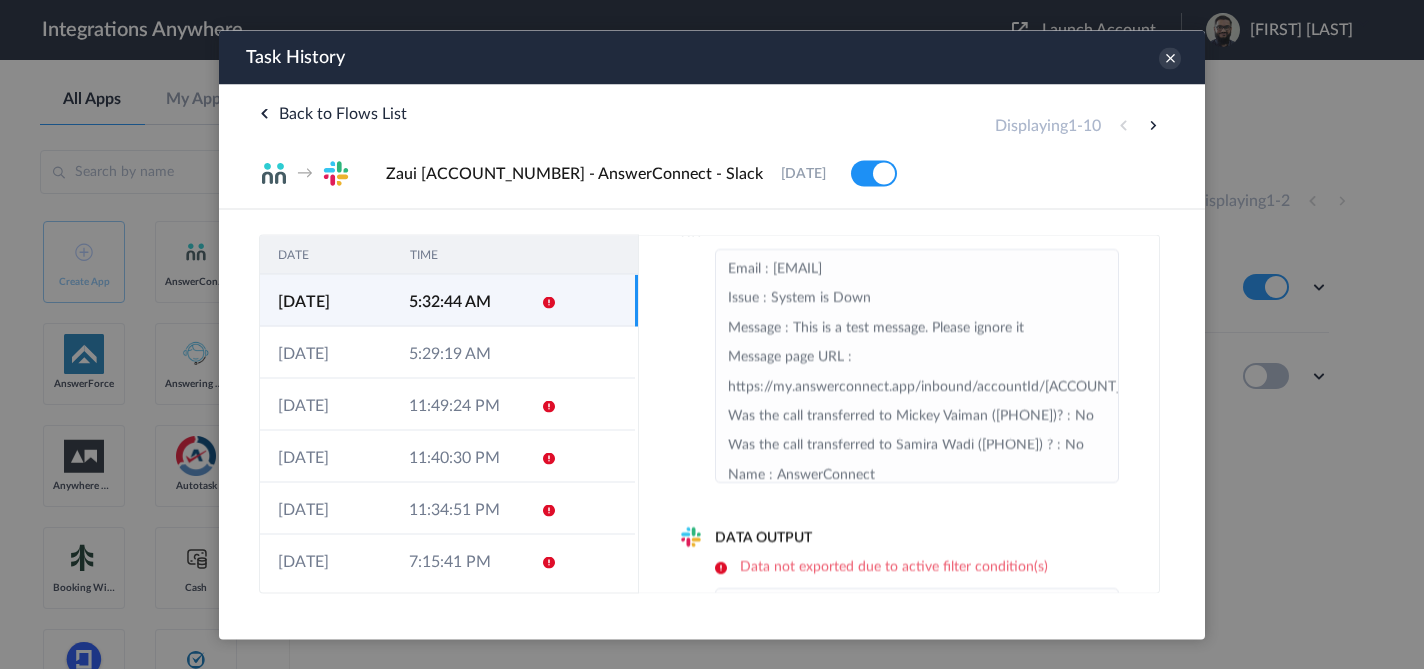scroll, scrollTop: 0, scrollLeft: 0, axis: both 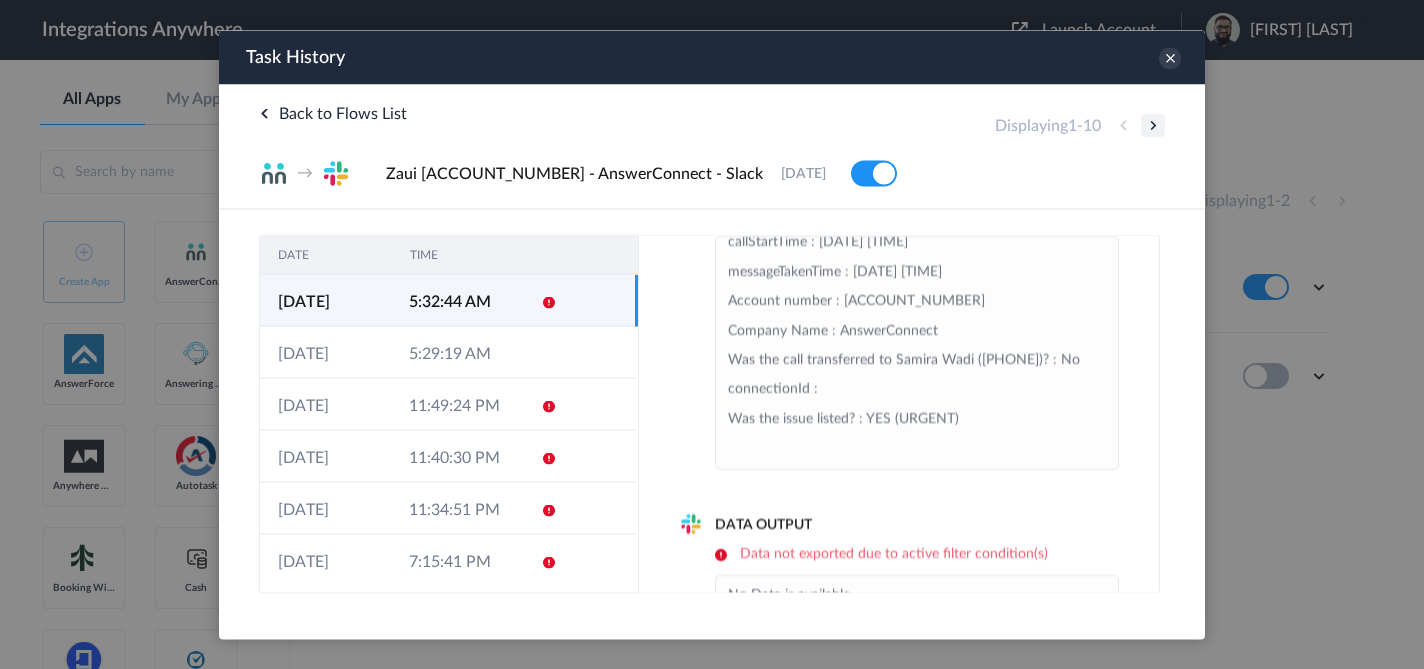 drag, startPoint x: 1149, startPoint y: 132, endPoint x: 1368, endPoint y: 161, distance: 220.91174 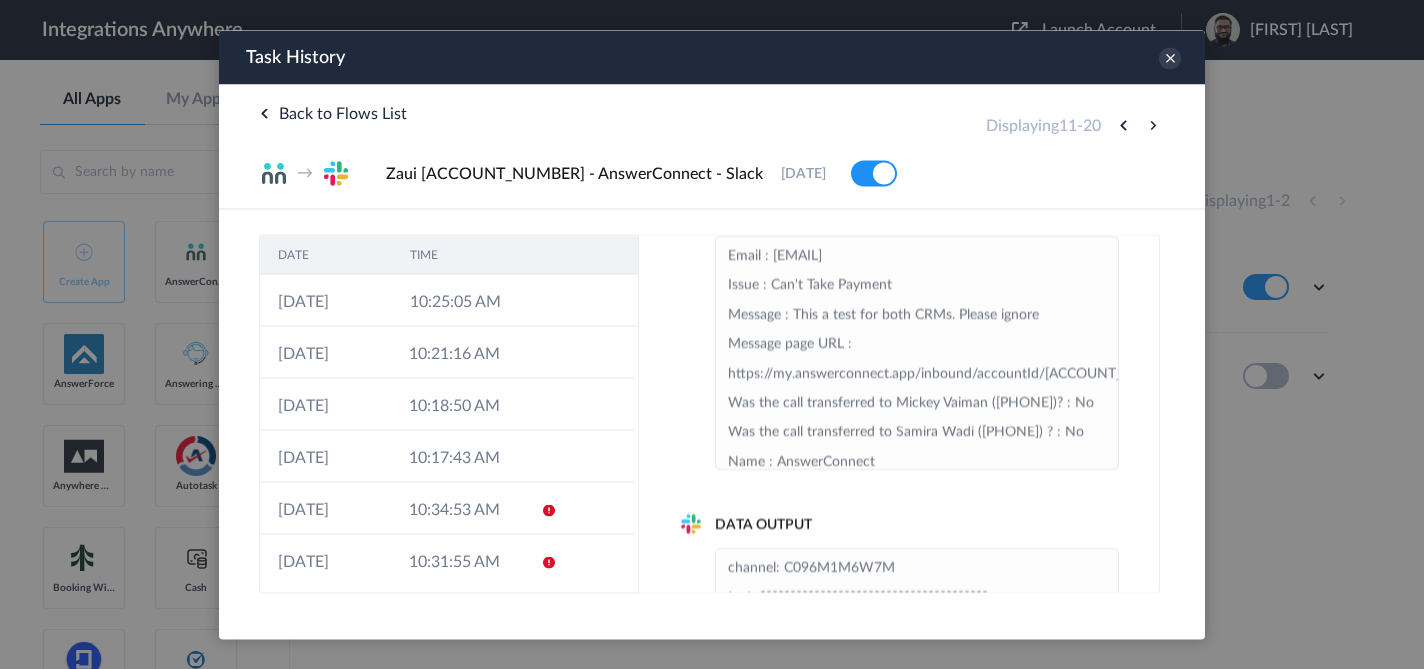 click at bounding box center [1123, 125] 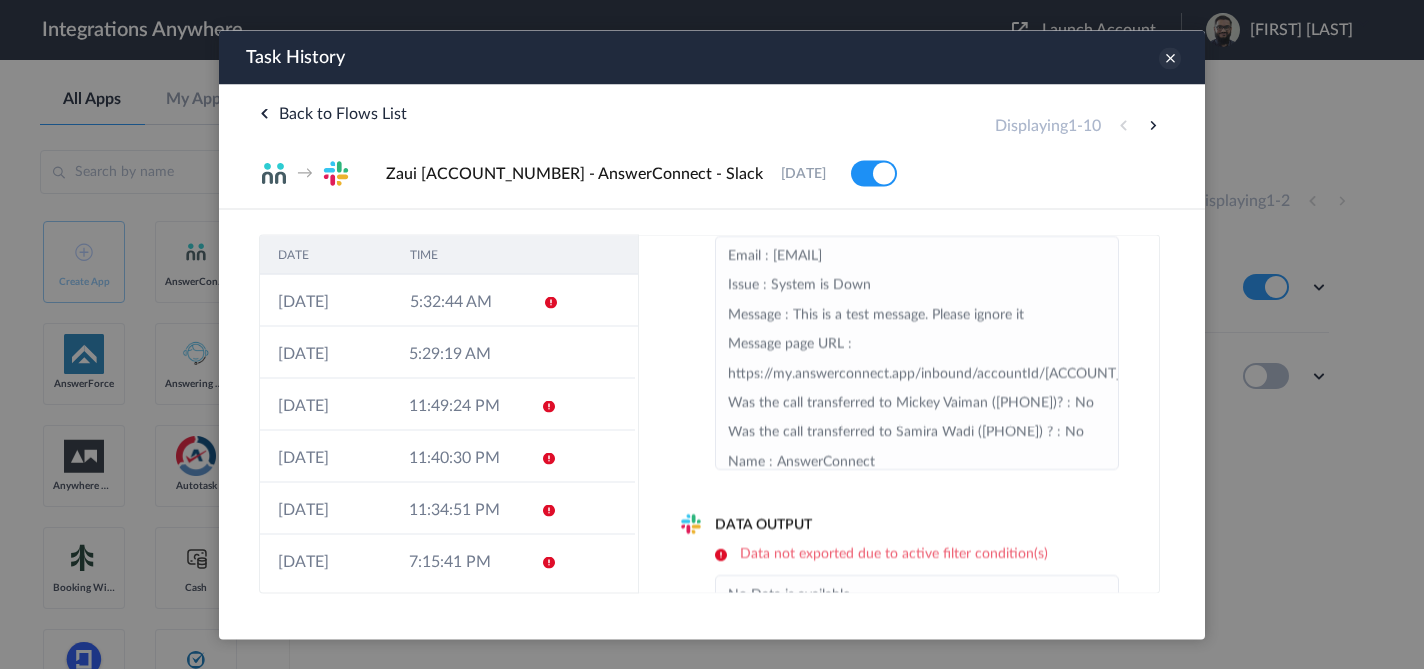 click at bounding box center [1170, 58] 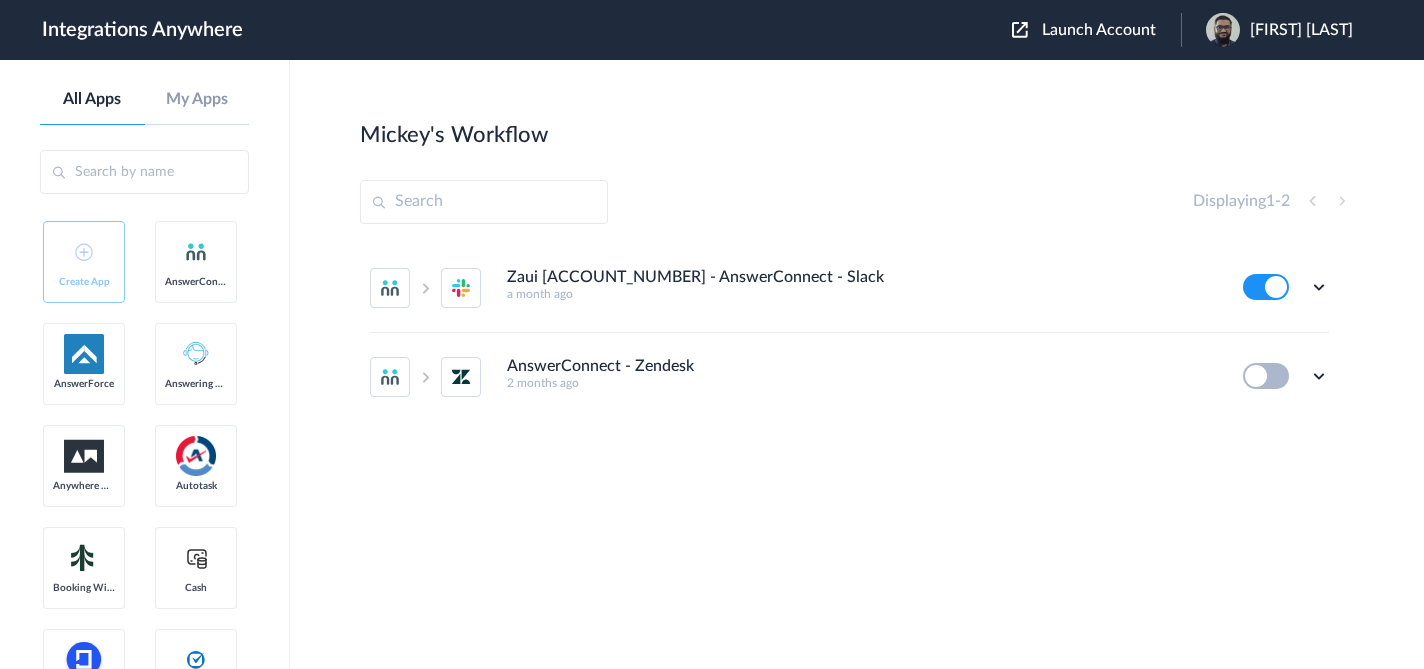 click on "Edit    Task history    Delete" at bounding box center (1286, 287) 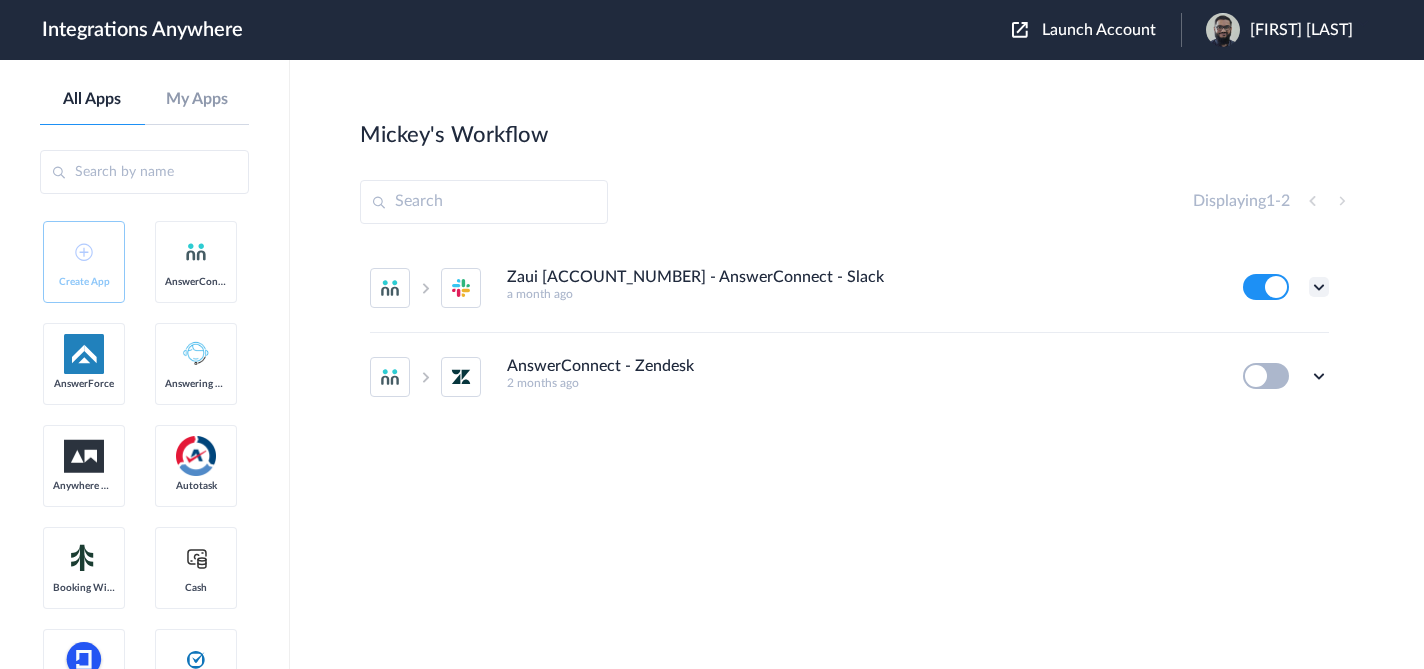 click at bounding box center [1319, 287] 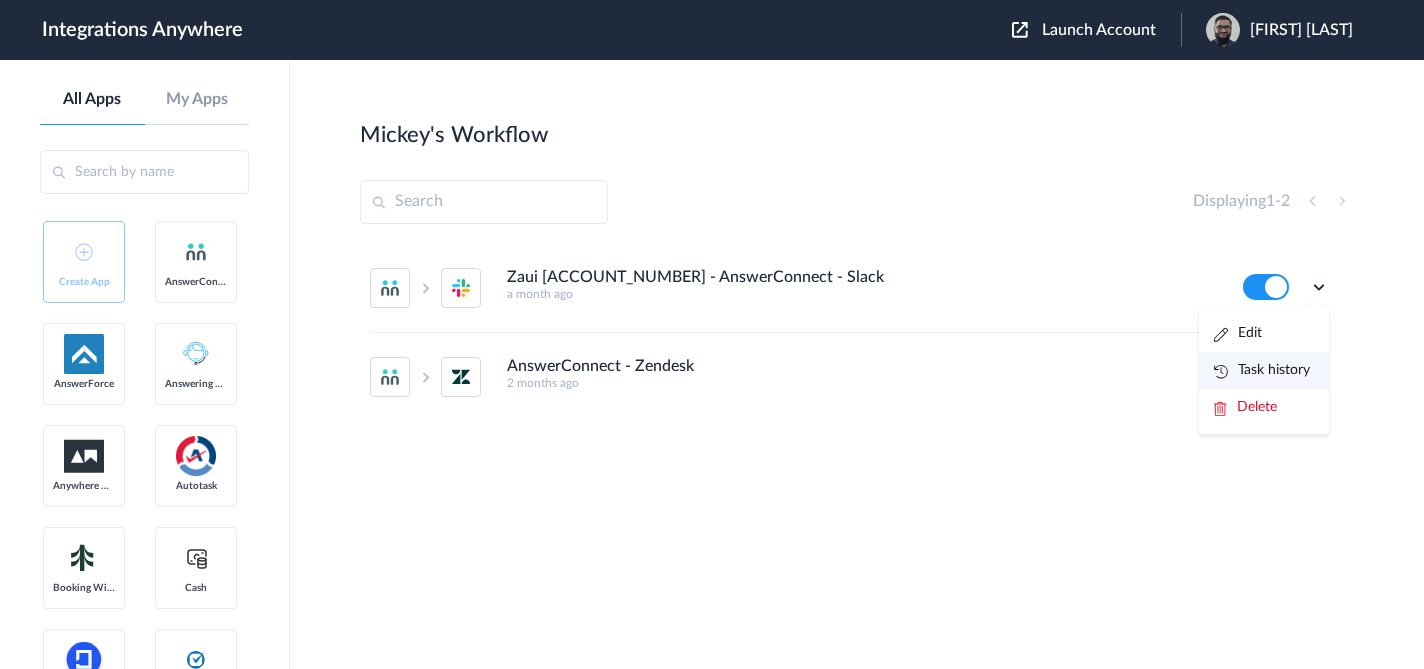 click on "Task history" at bounding box center (1264, 370) 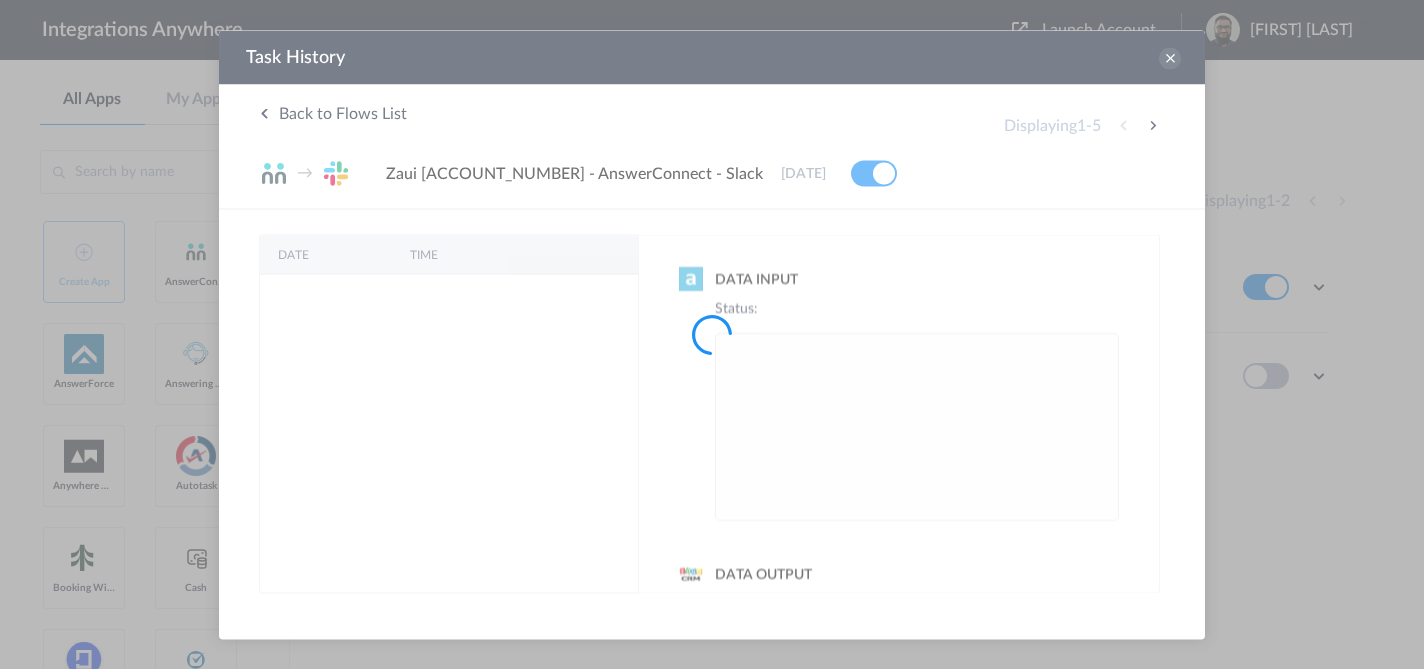 scroll, scrollTop: 0, scrollLeft: 0, axis: both 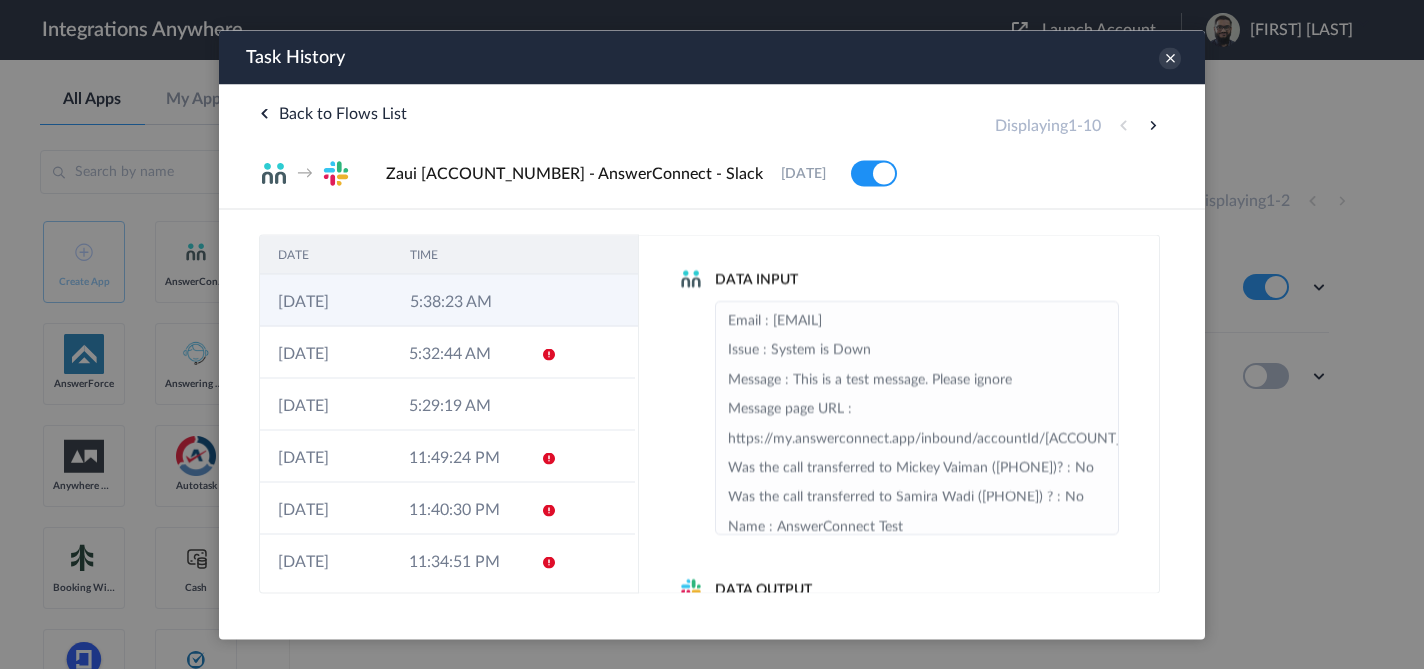 click on "5:38:23 AM" at bounding box center [458, 300] 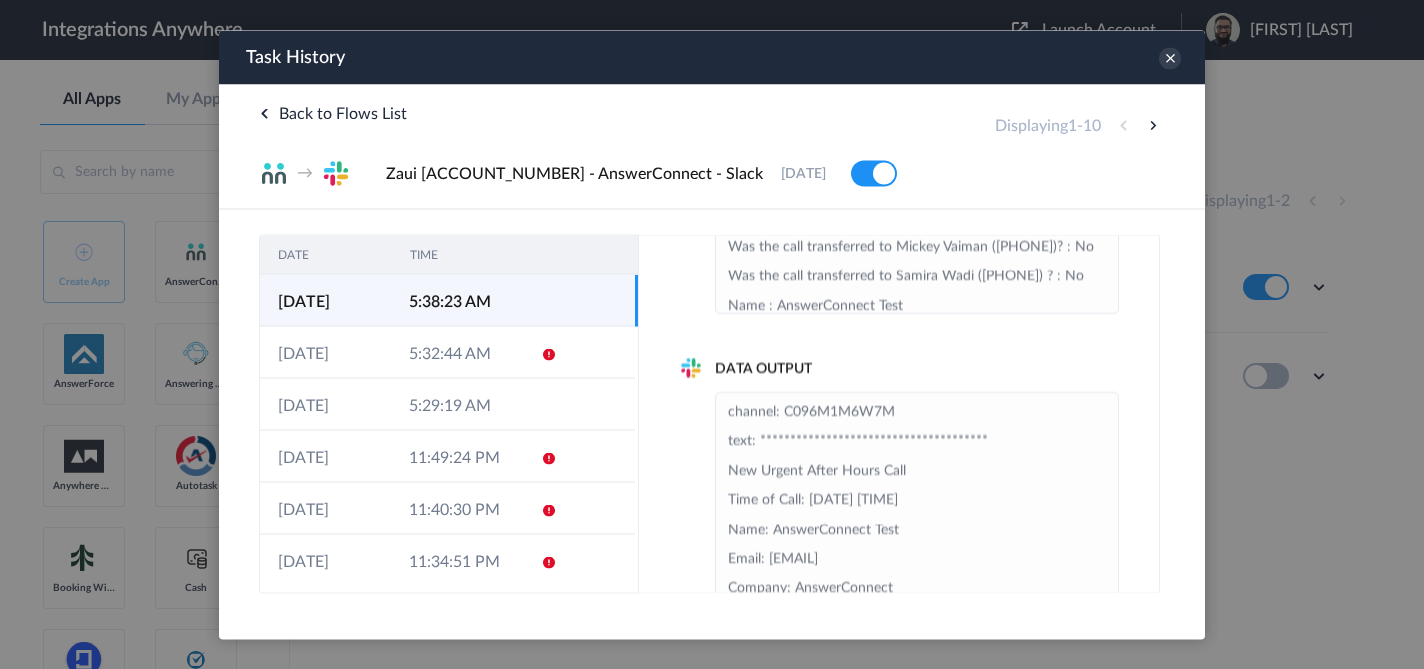 scroll, scrollTop: 288, scrollLeft: 0, axis: vertical 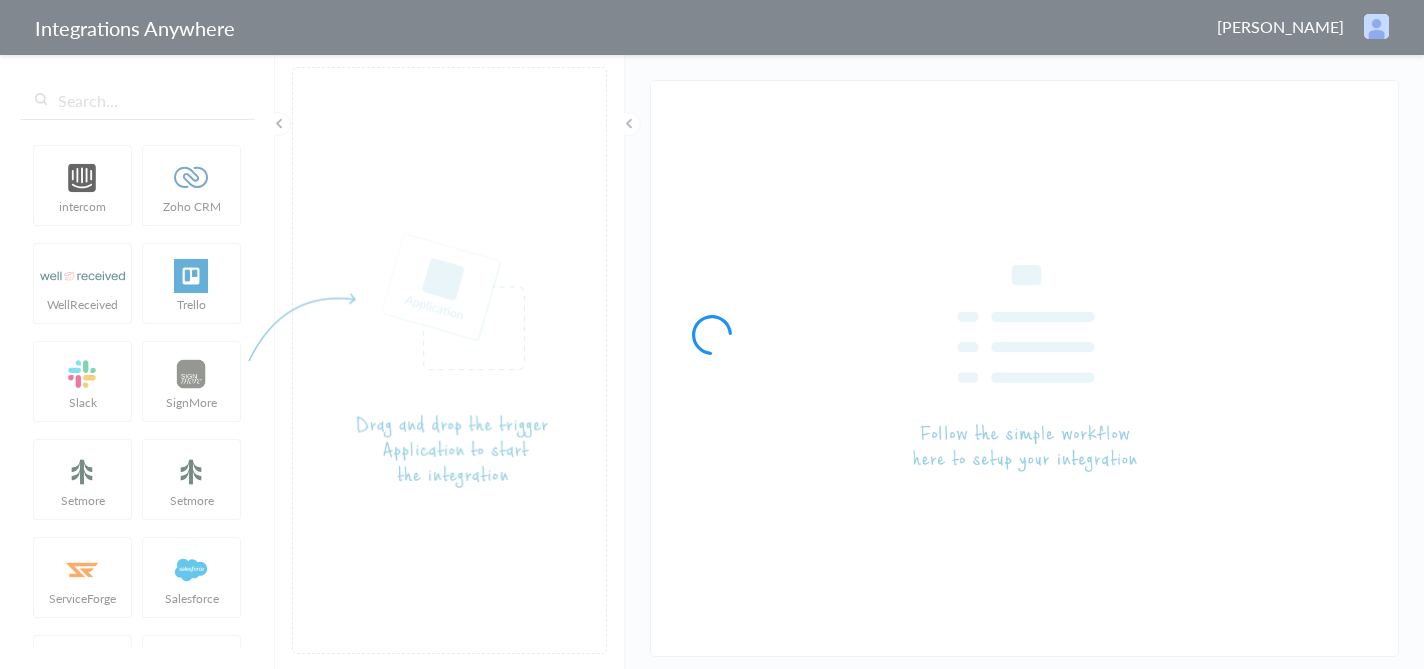 type on "Zaui [PHONE] - AnswerConnect - Slack" 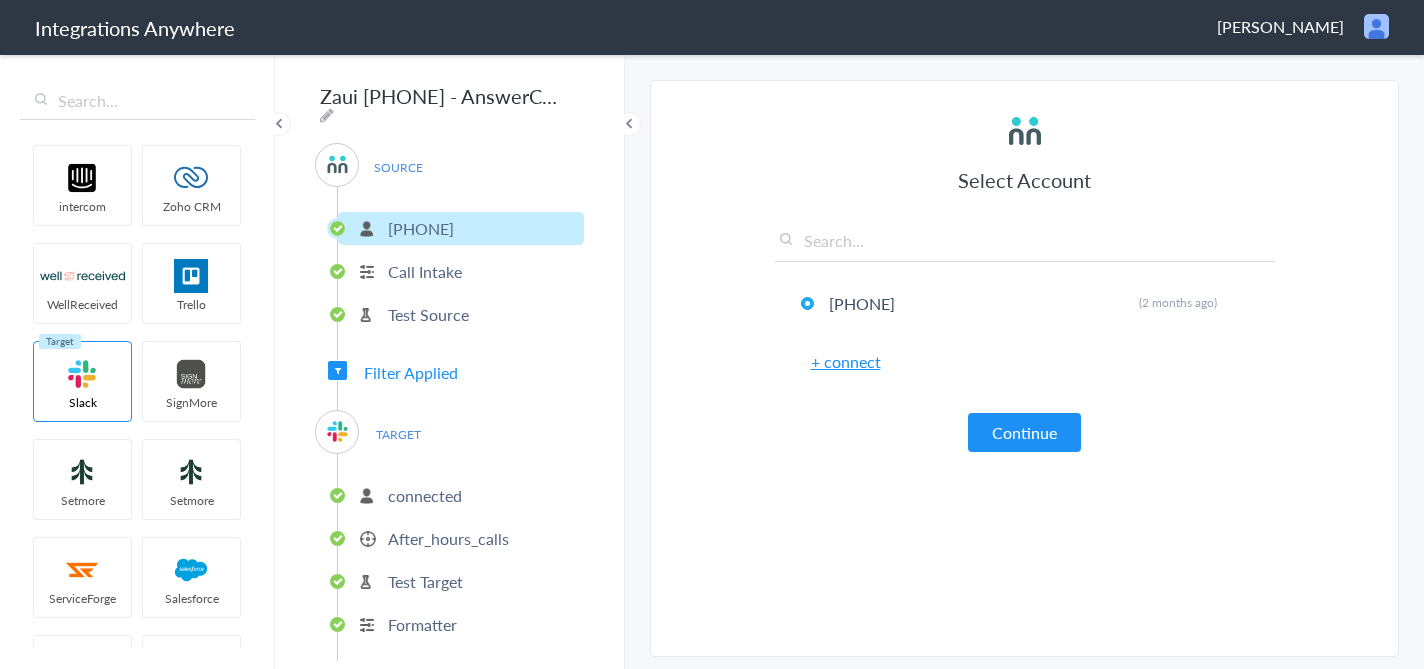 click on "After_hours_calls" at bounding box center (448, 538) 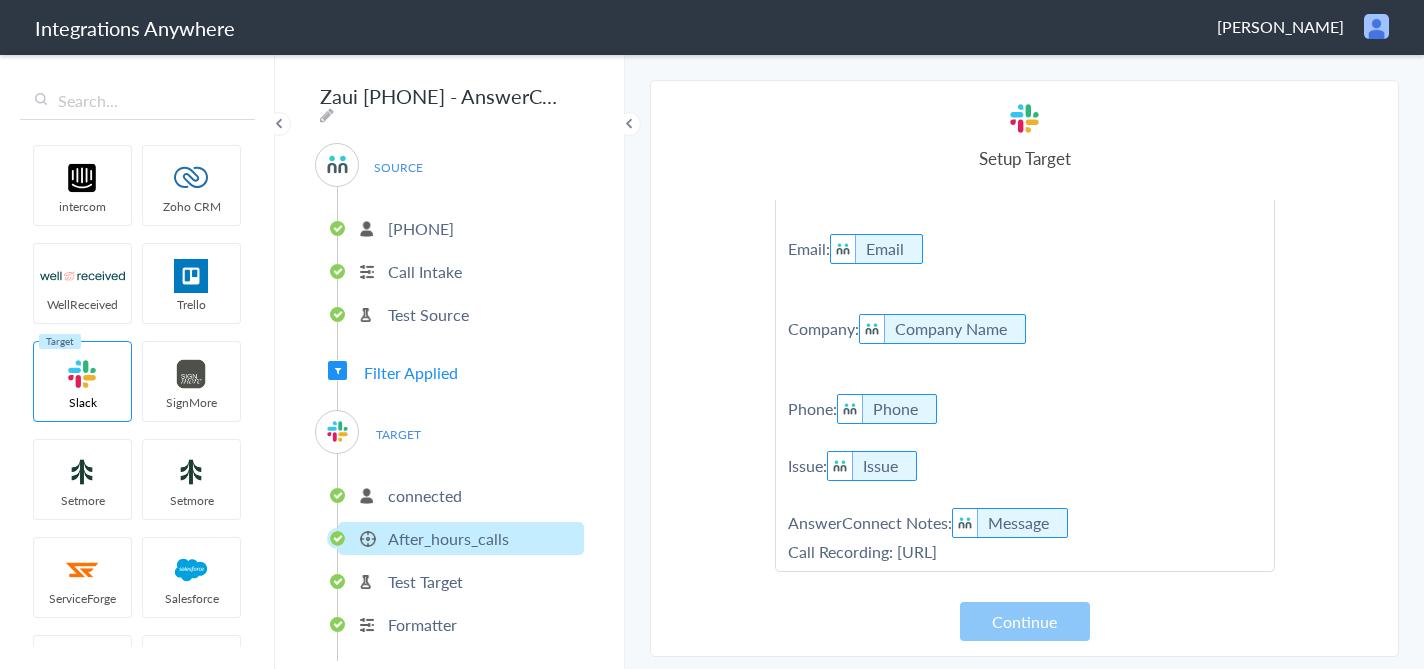 scroll, scrollTop: 183, scrollLeft: 0, axis: vertical 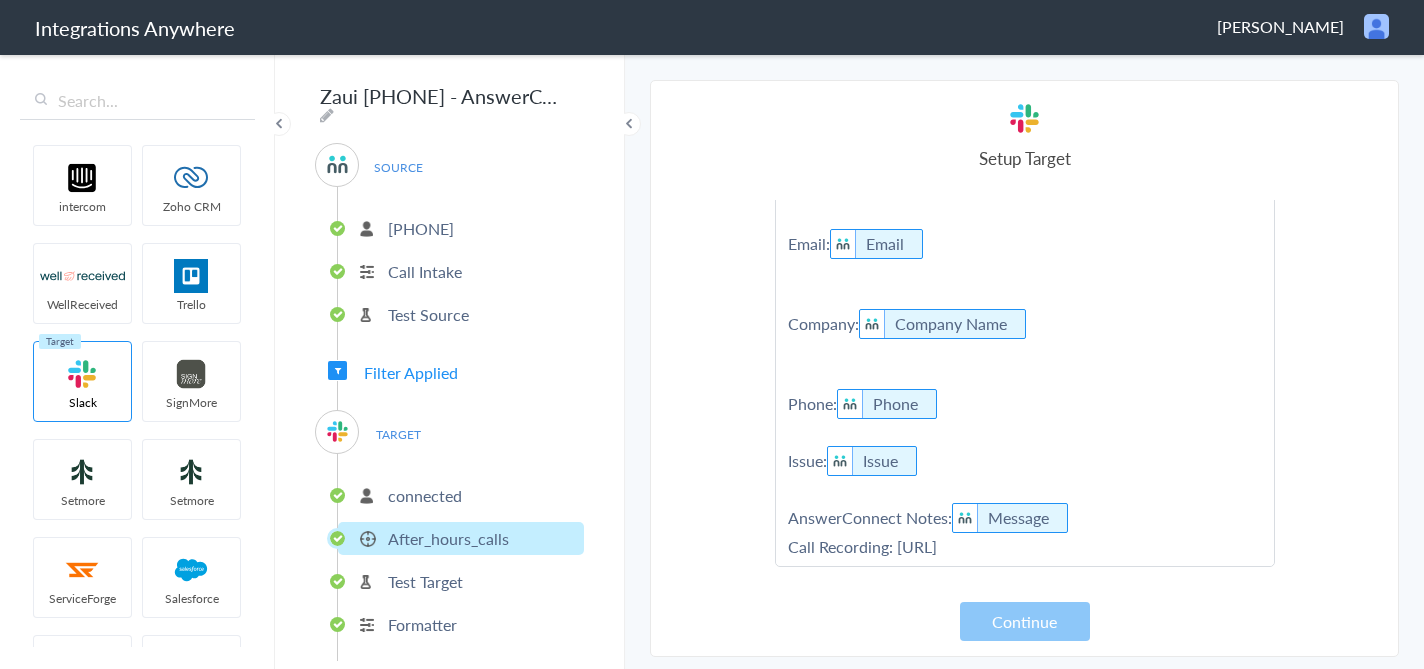 drag, startPoint x: 896, startPoint y: 554, endPoint x: 1272, endPoint y: 626, distance: 382.83154 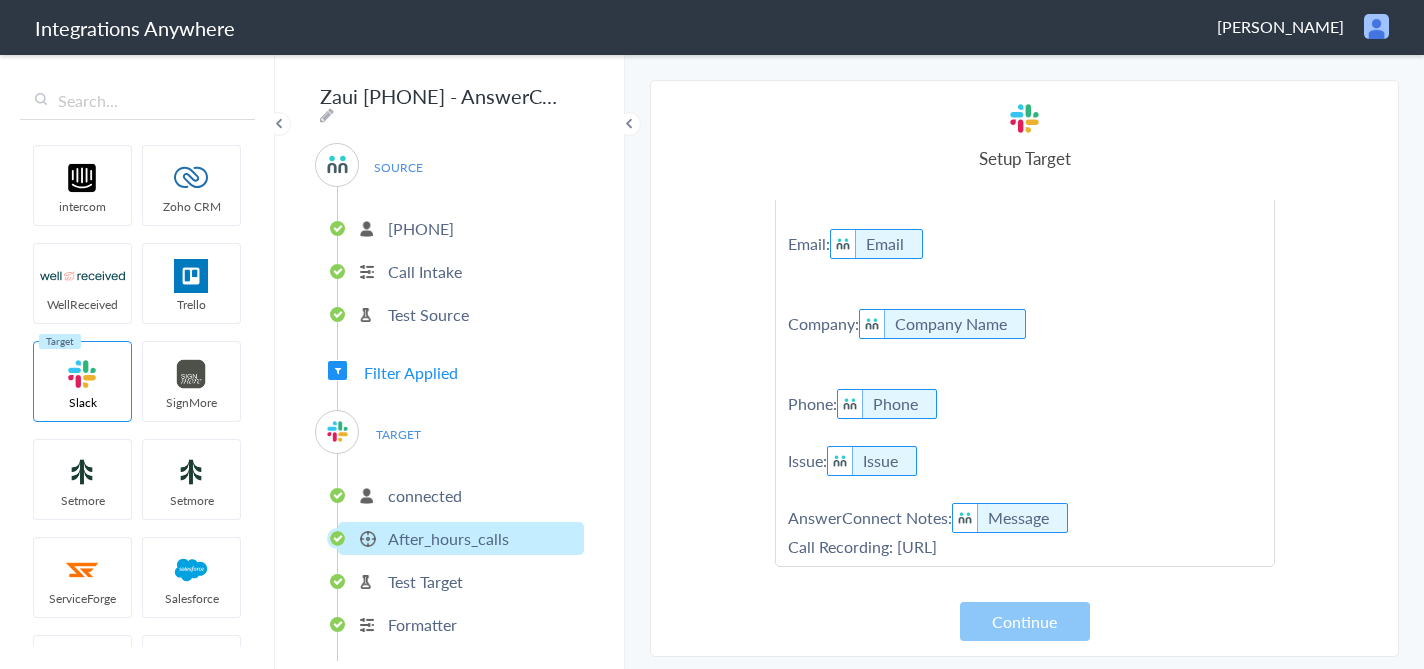 click on "Select  Account connected       Rename   Delete   (a month ago) connected       Rename   Delete   (a month ago) + connect Continue Setup Target After_hours_calls Send message to this Channel Aircall-monitor Send message to this Channel Customer-success Send message to this Channel Distribution-integrations Send message to this Channel Expo-app Send message to this Channel General Send message to this Channel Kudos Send message to this Channel Marketing-updates Send message to this Channel Mobile-dev Send message to this Channel Onboarding Send message to this Channel Prod-cast Send message to this Channel Product-cs Send message to this Channel Qa Send message to this Channel Random Send message to this Channel Release-notes Send message to this Channel Sales-inquries Send message to this Channel Social-zaui-day Send message to this Channel Support Send message to this Channel Support-team- Send message to this Channel Support_ticket_escalation Send message to this Channel Today-i-learned Usability" at bounding box center [1025, 368] 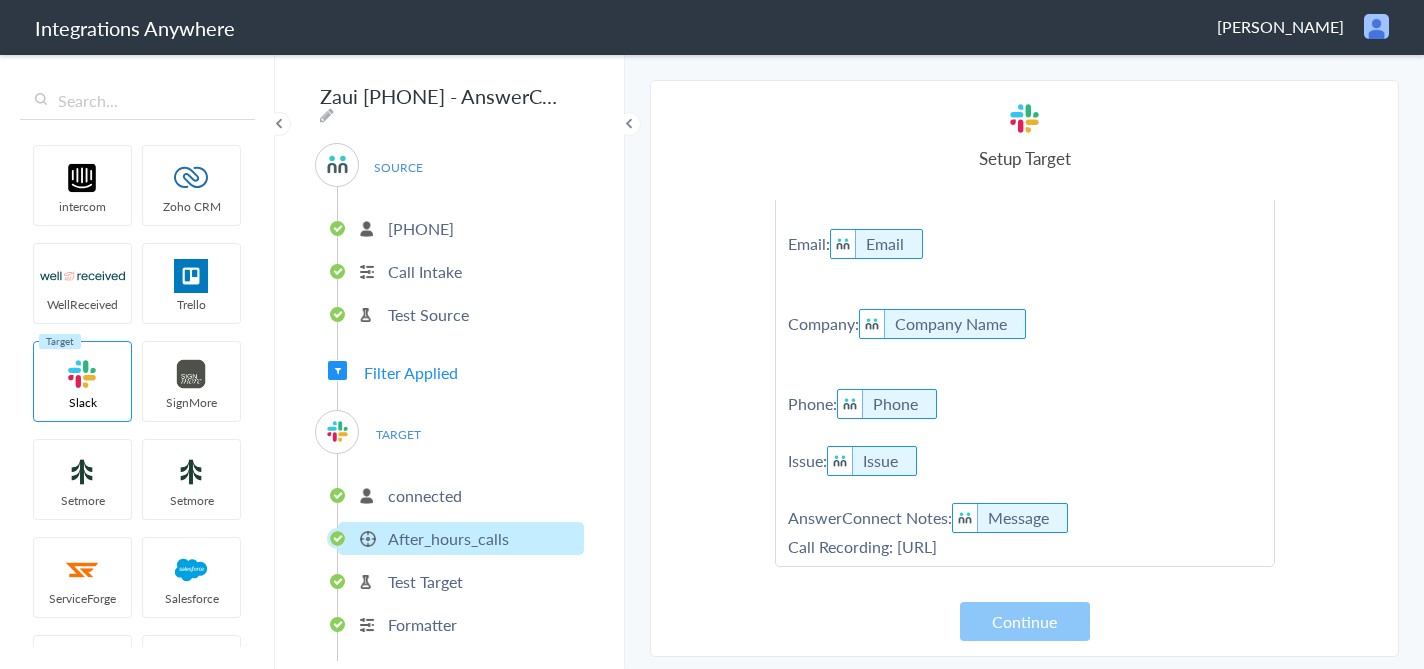 type 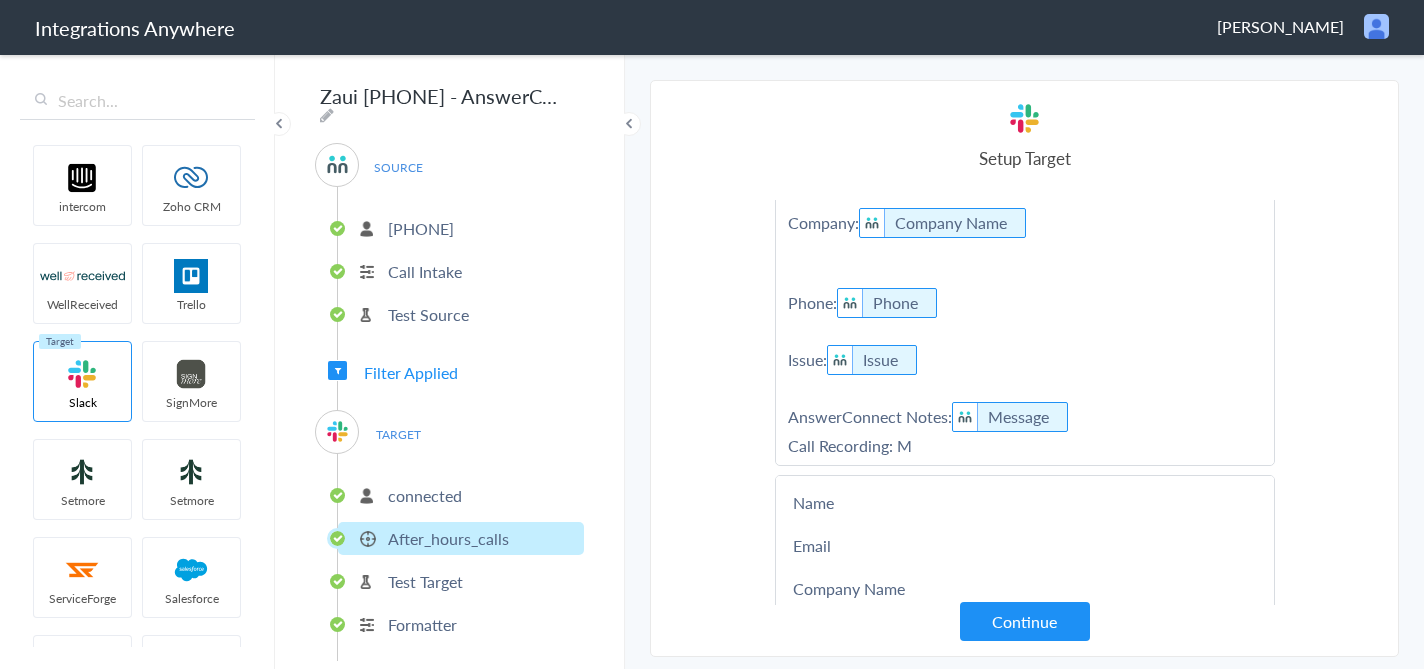 scroll, scrollTop: 311, scrollLeft: 0, axis: vertical 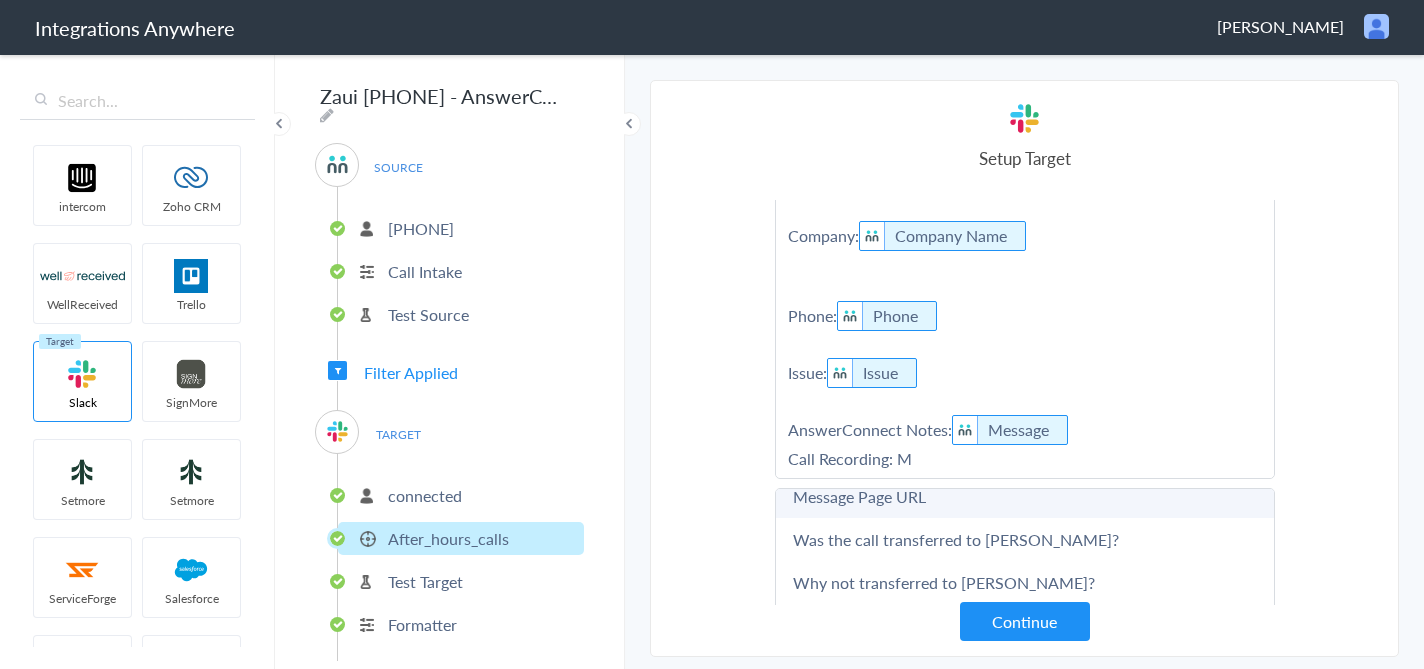 click on "Message Page URL" at bounding box center [1025, 496] 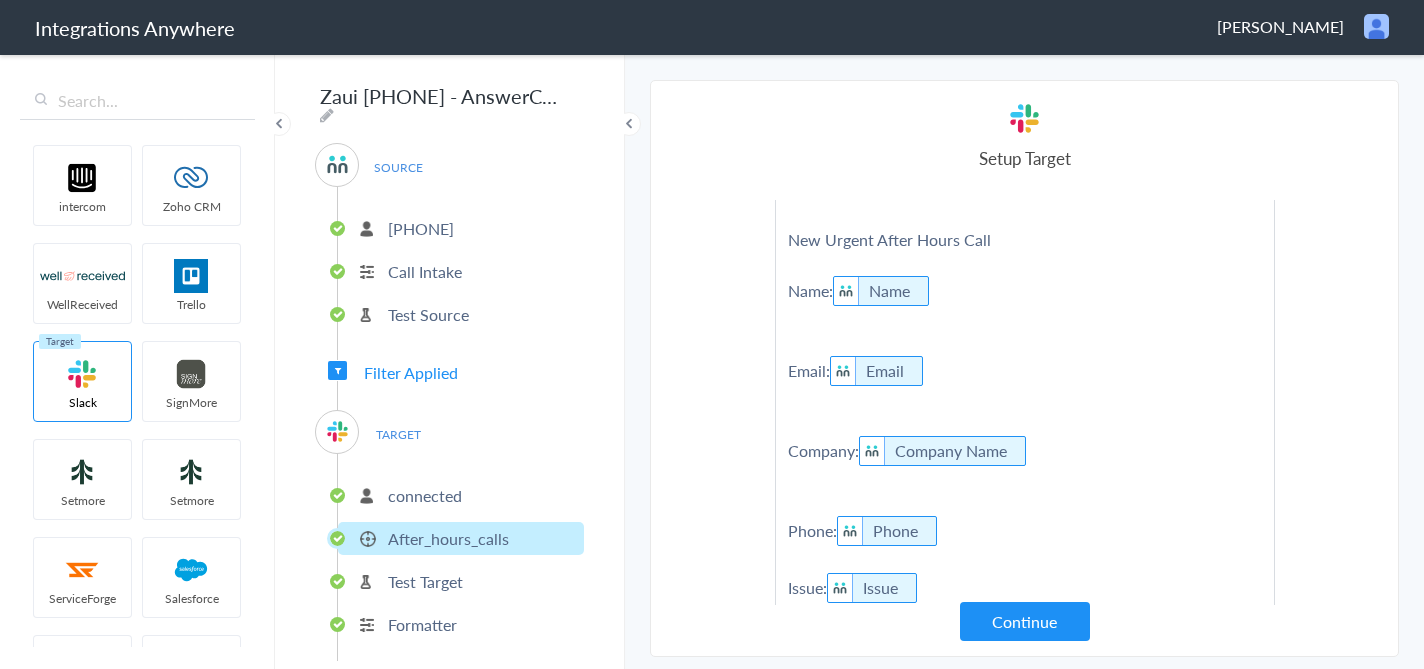 scroll, scrollTop: 0, scrollLeft: 0, axis: both 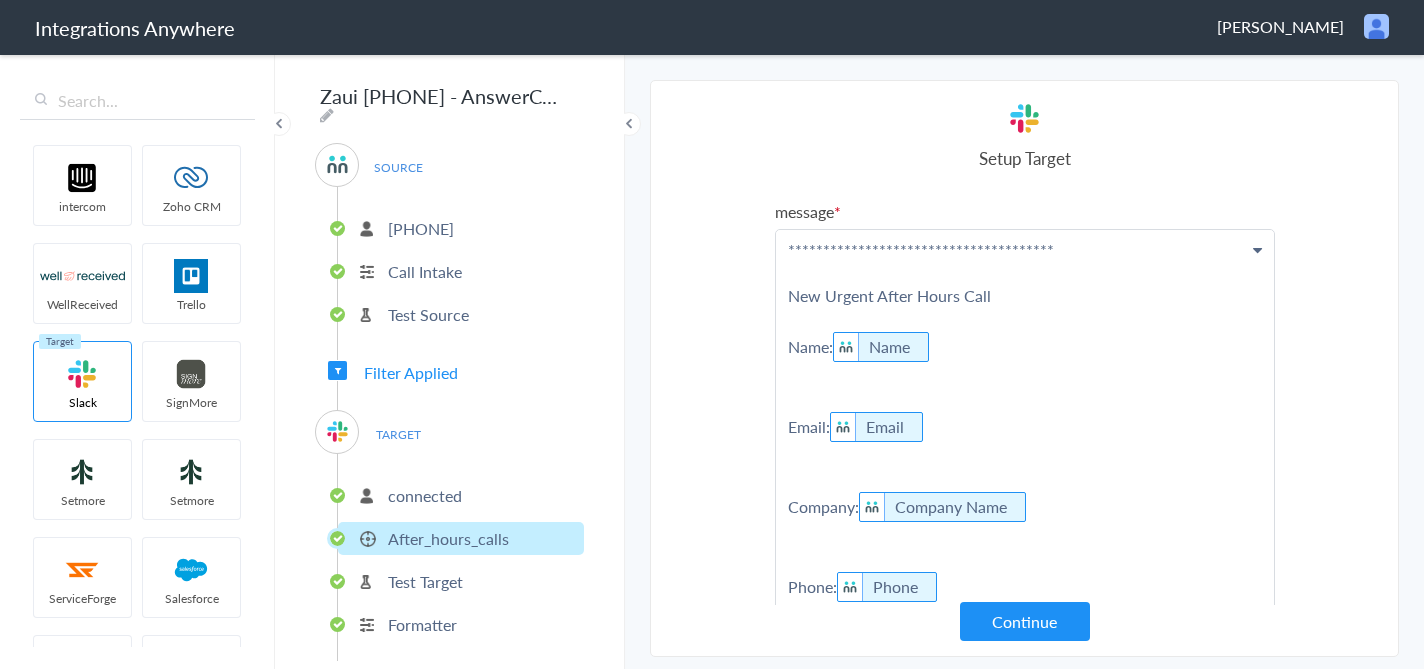 click on "**********" at bounding box center [1025, 495] 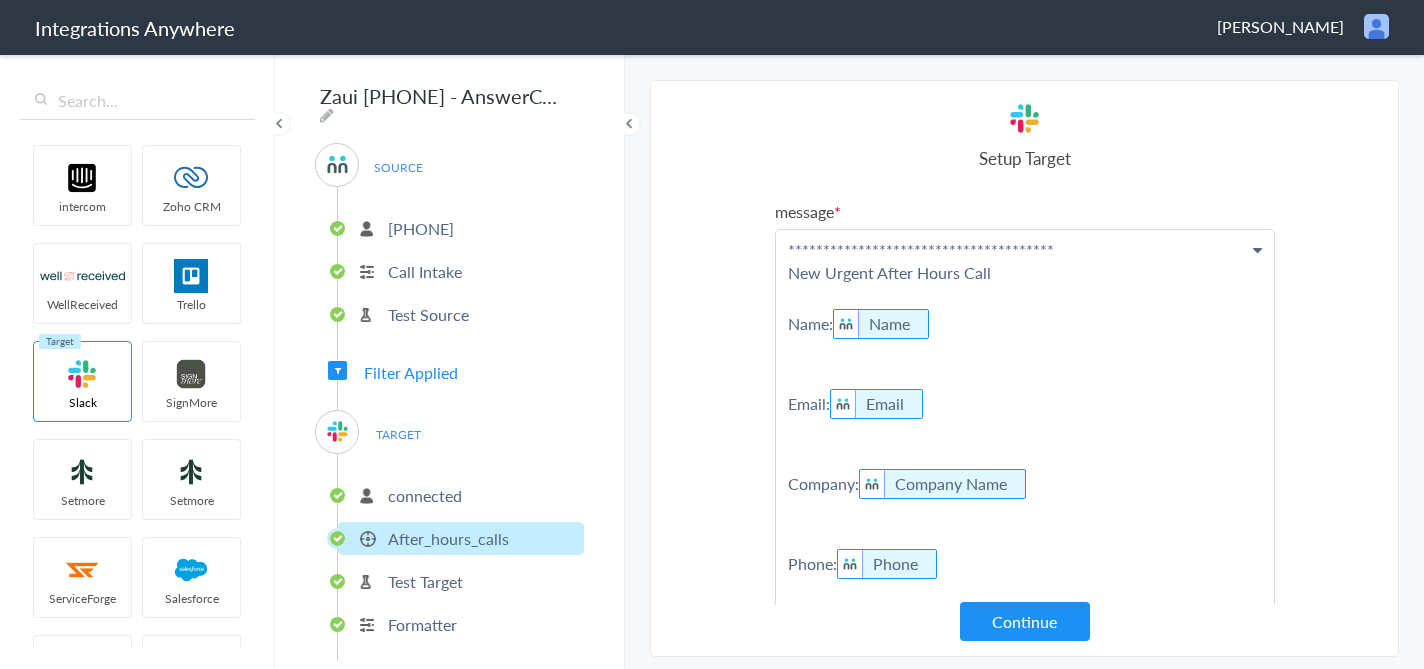 click on "**********" at bounding box center (1025, 483) 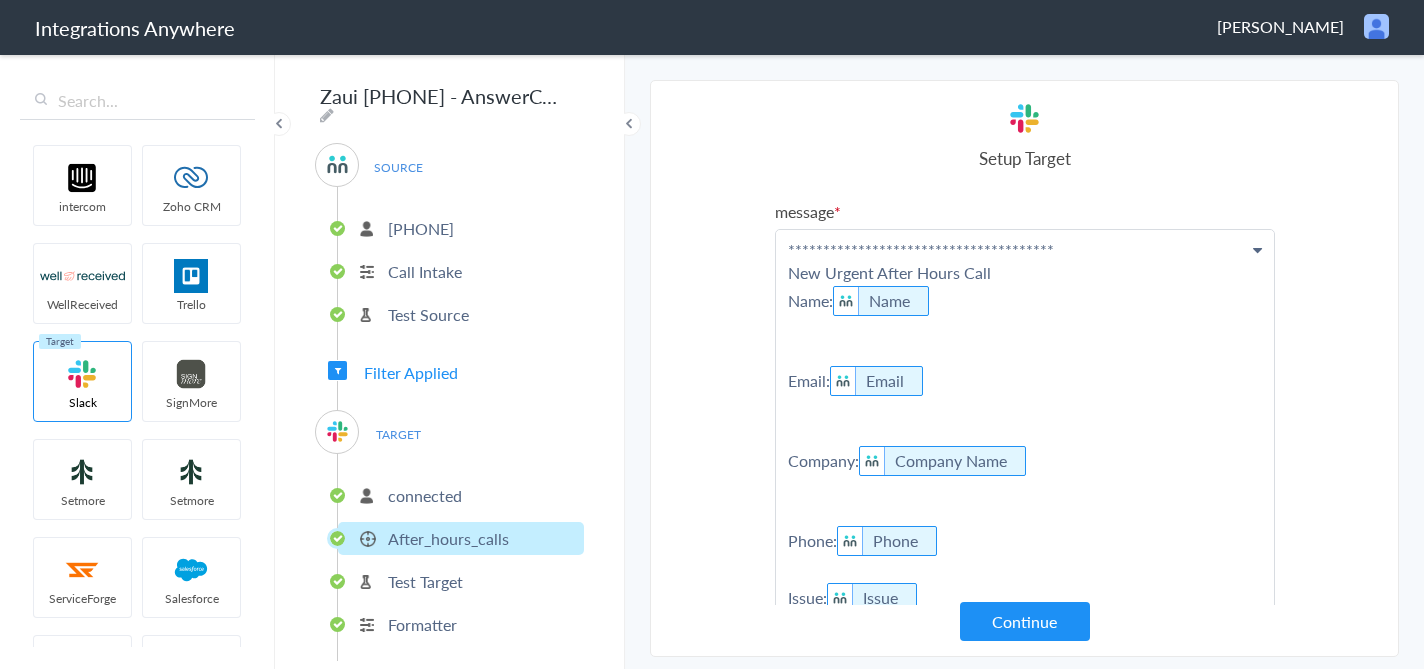 click on "**********" at bounding box center (1025, 472) 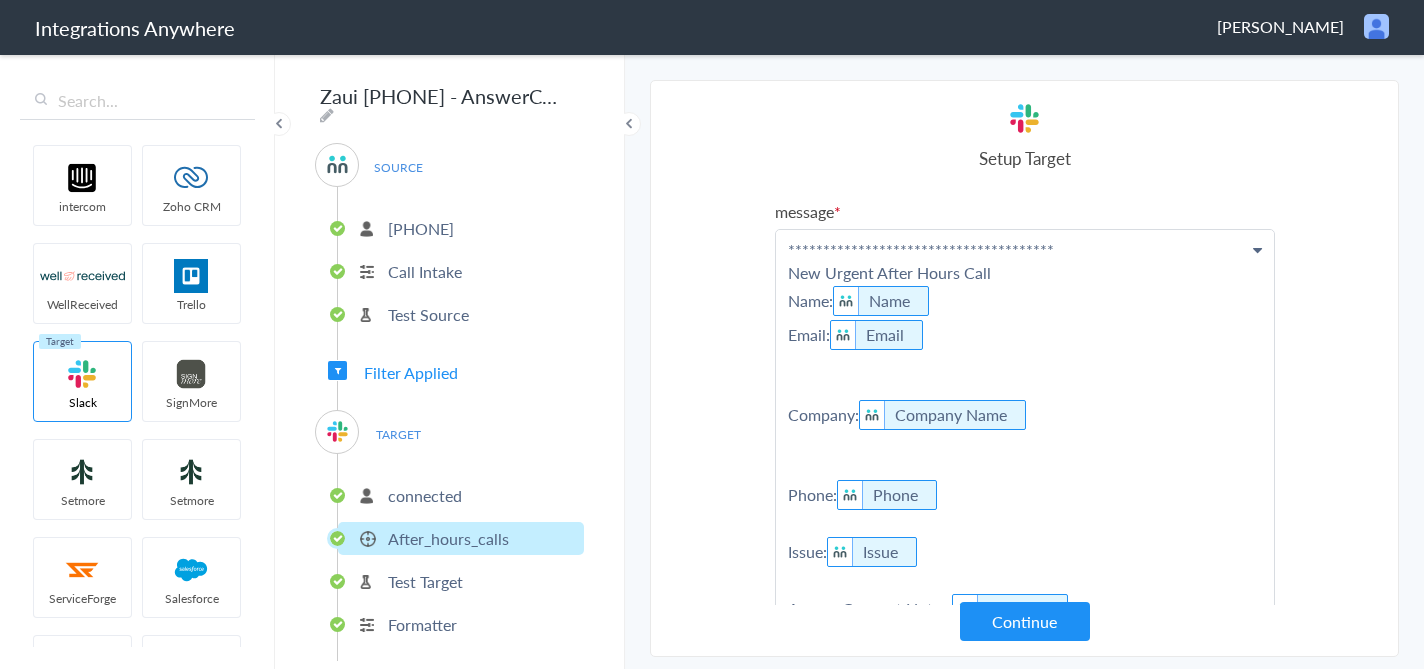 click on "**********" at bounding box center [1025, 449] 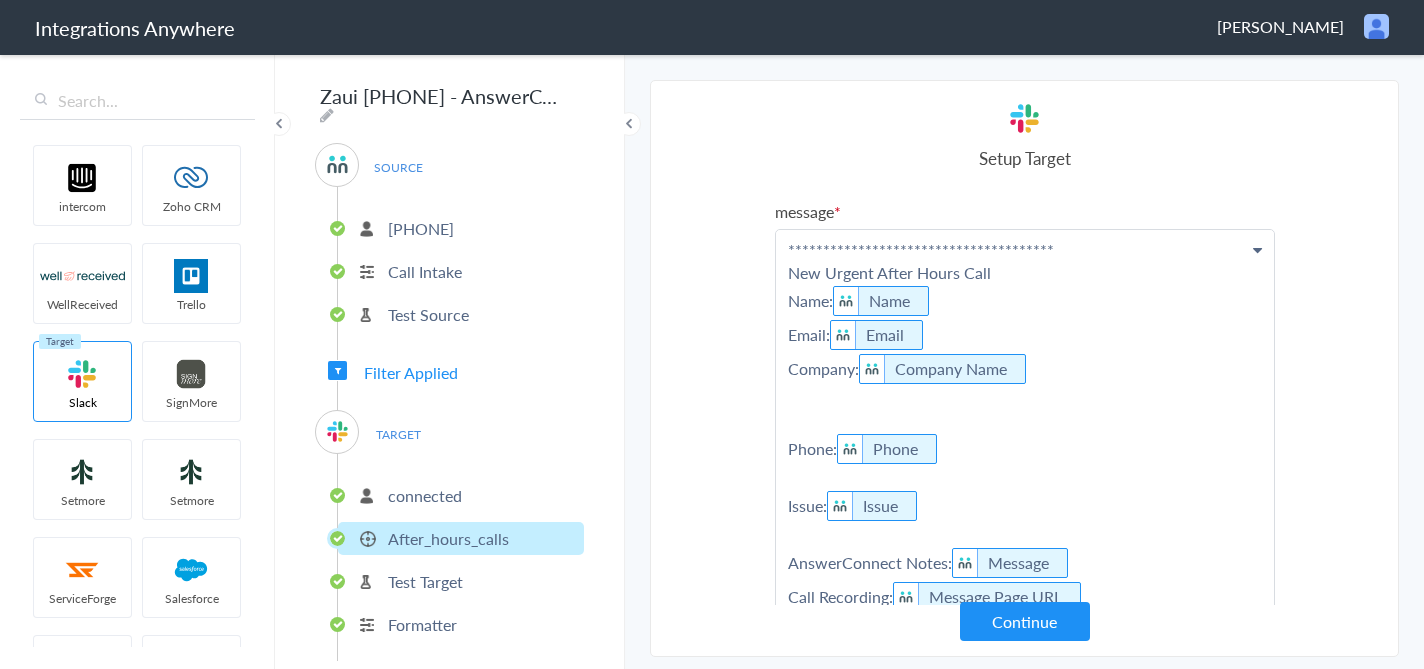 click on "**********" at bounding box center (1025, 426) 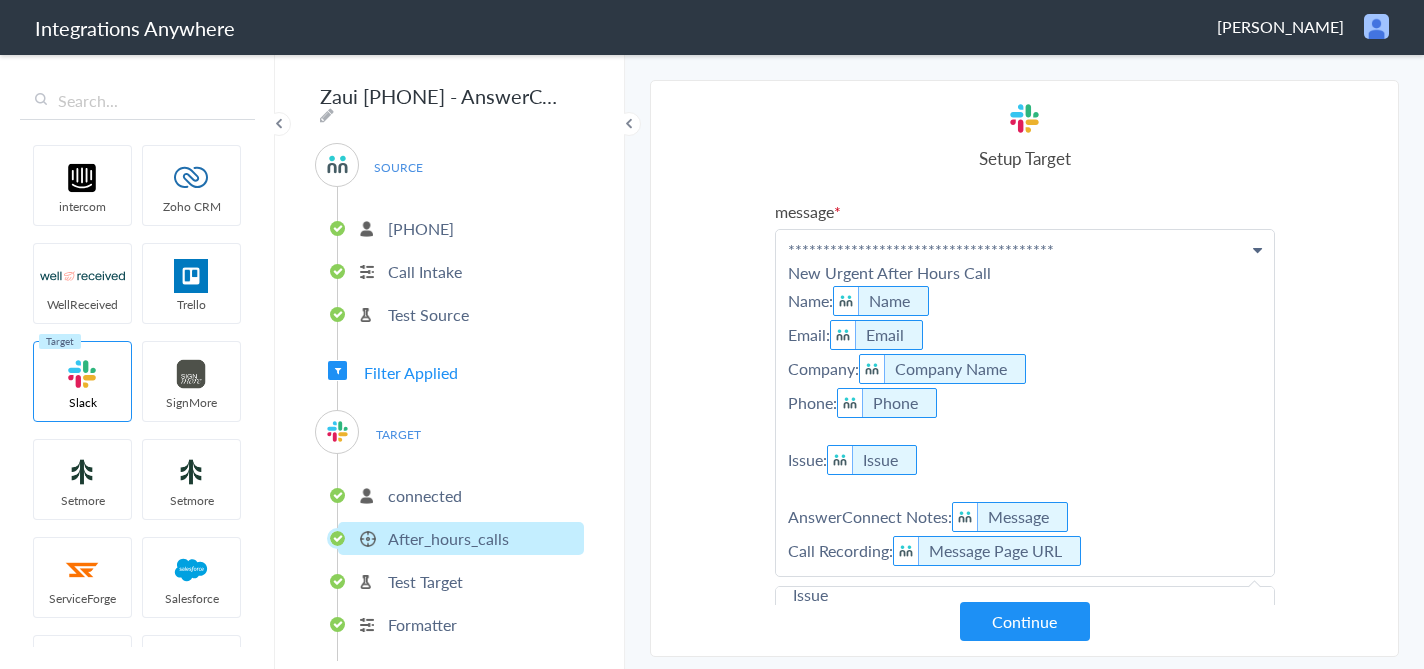 click on "**********" at bounding box center (1025, 403) 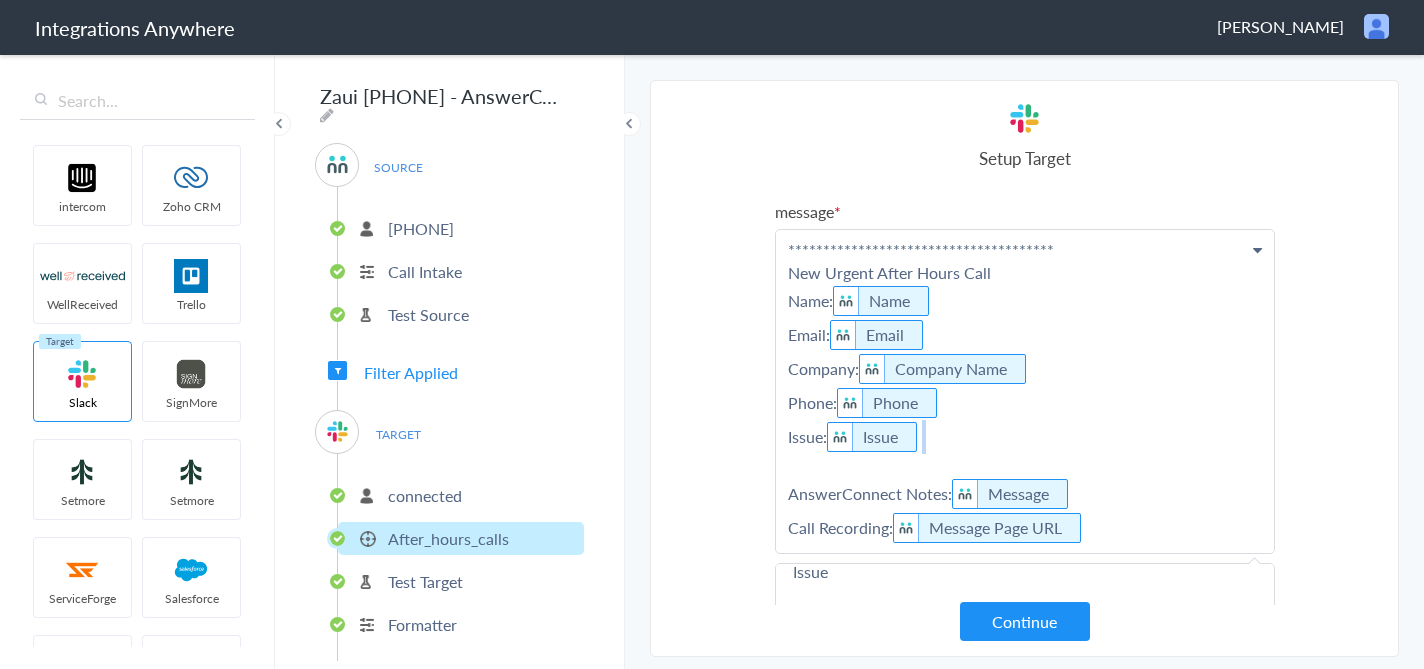 click on "**********" at bounding box center (1025, 391) 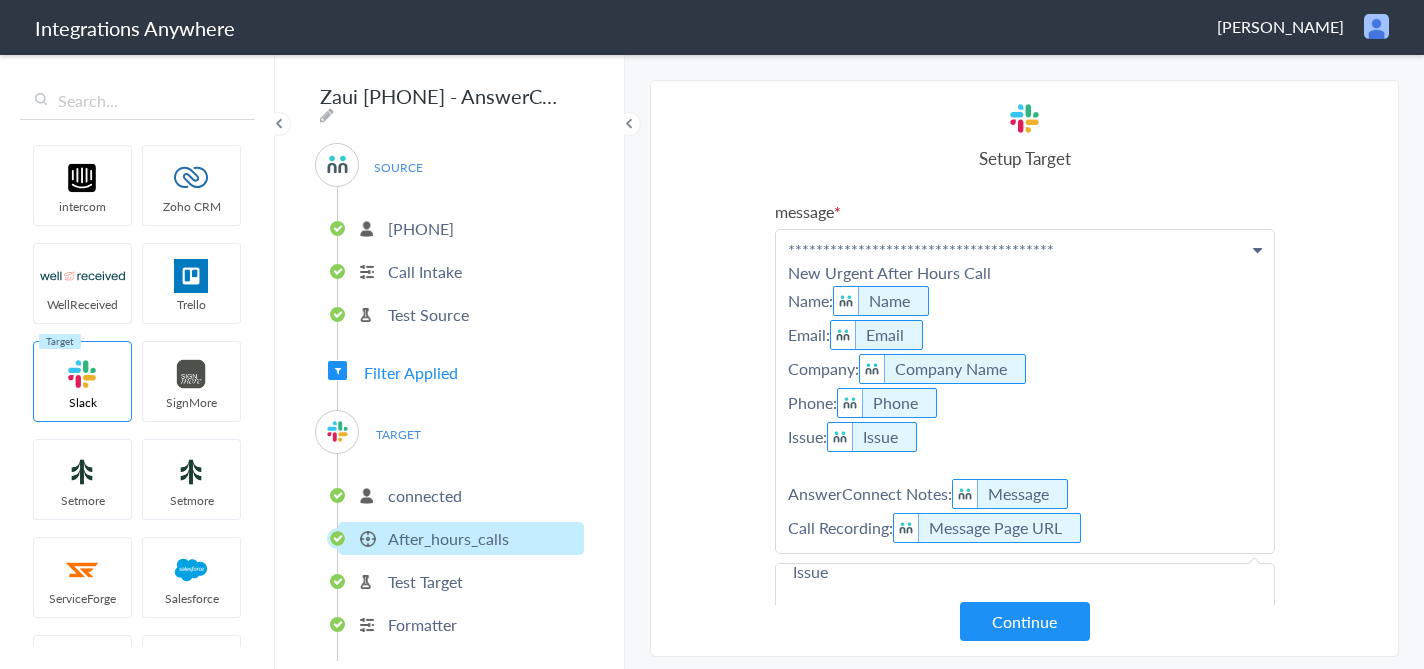 click on "**********" at bounding box center (1025, 391) 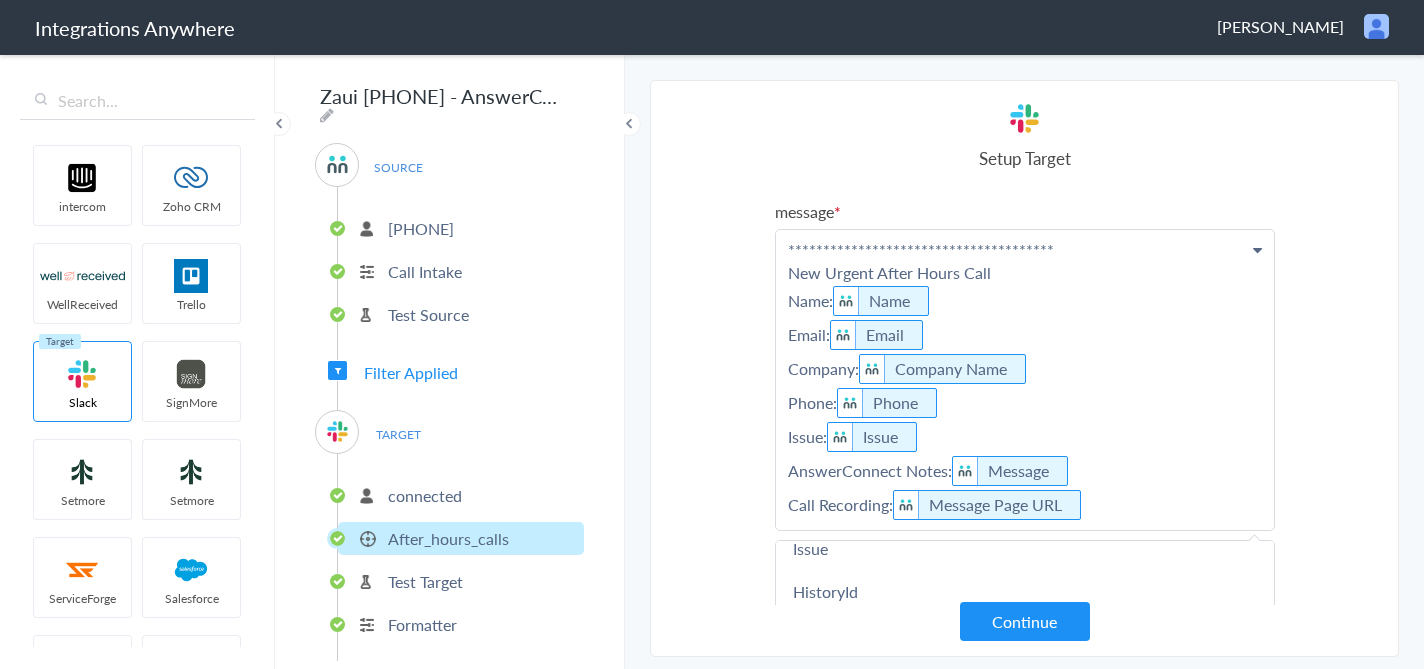 click on "**********" at bounding box center [1025, 380] 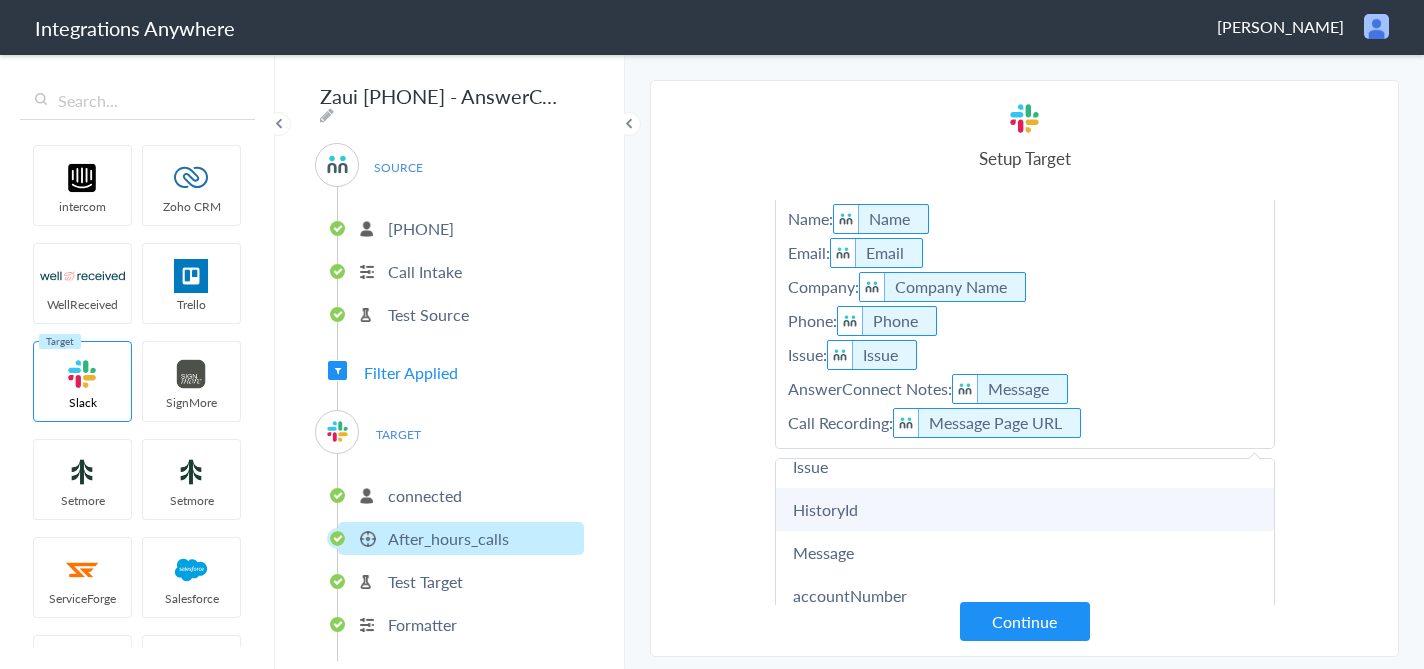 scroll, scrollTop: 118, scrollLeft: 0, axis: vertical 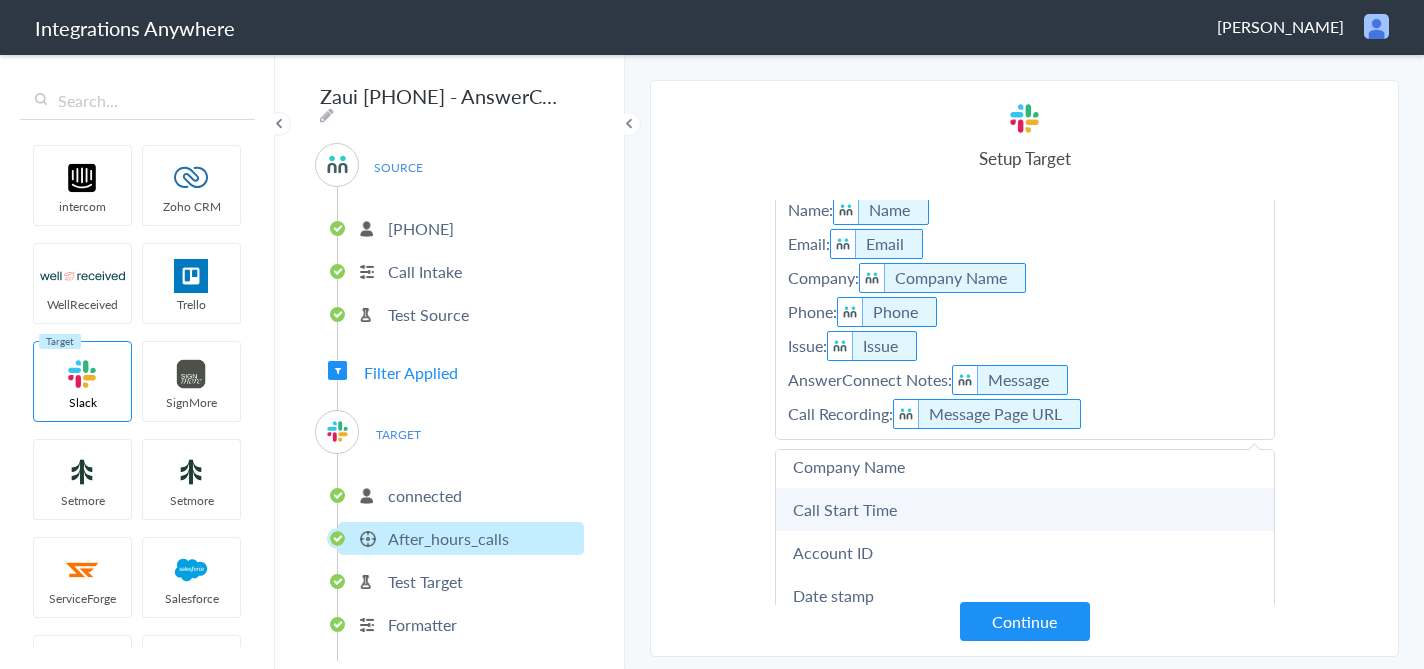 click on "Call Start Time" at bounding box center (1025, 509) 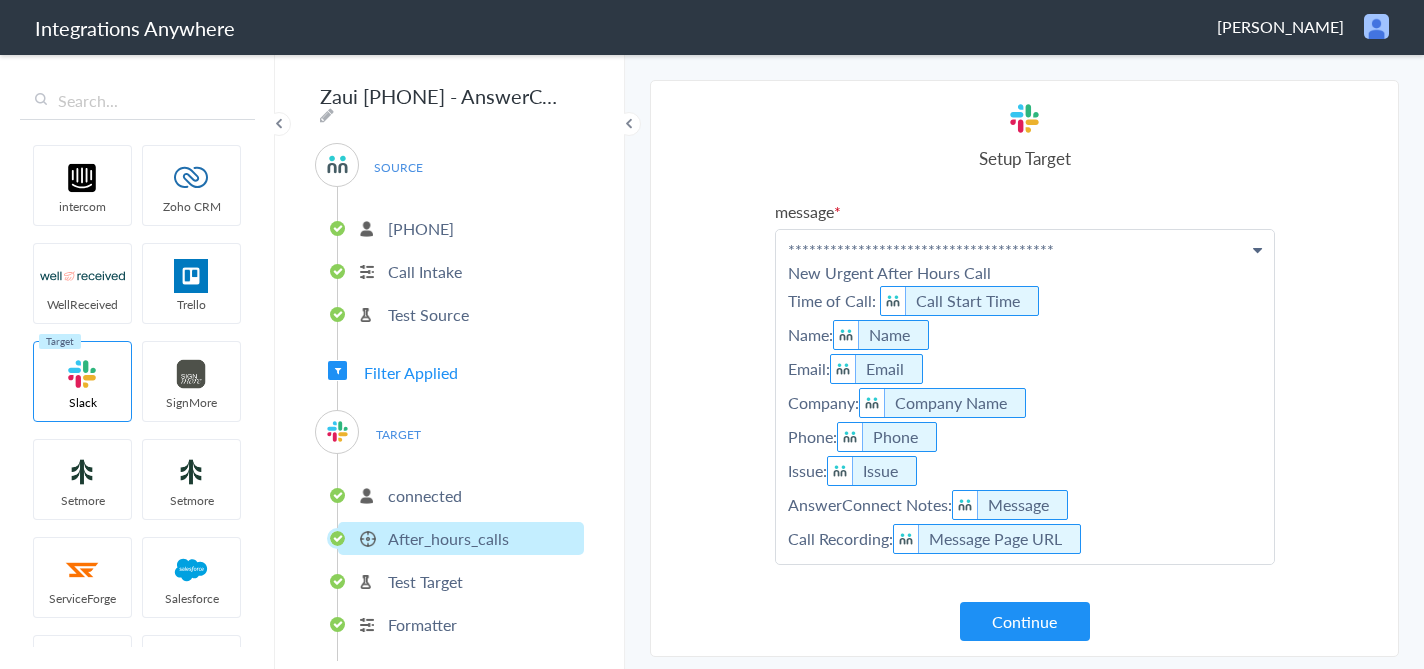 scroll, scrollTop: 0, scrollLeft: 0, axis: both 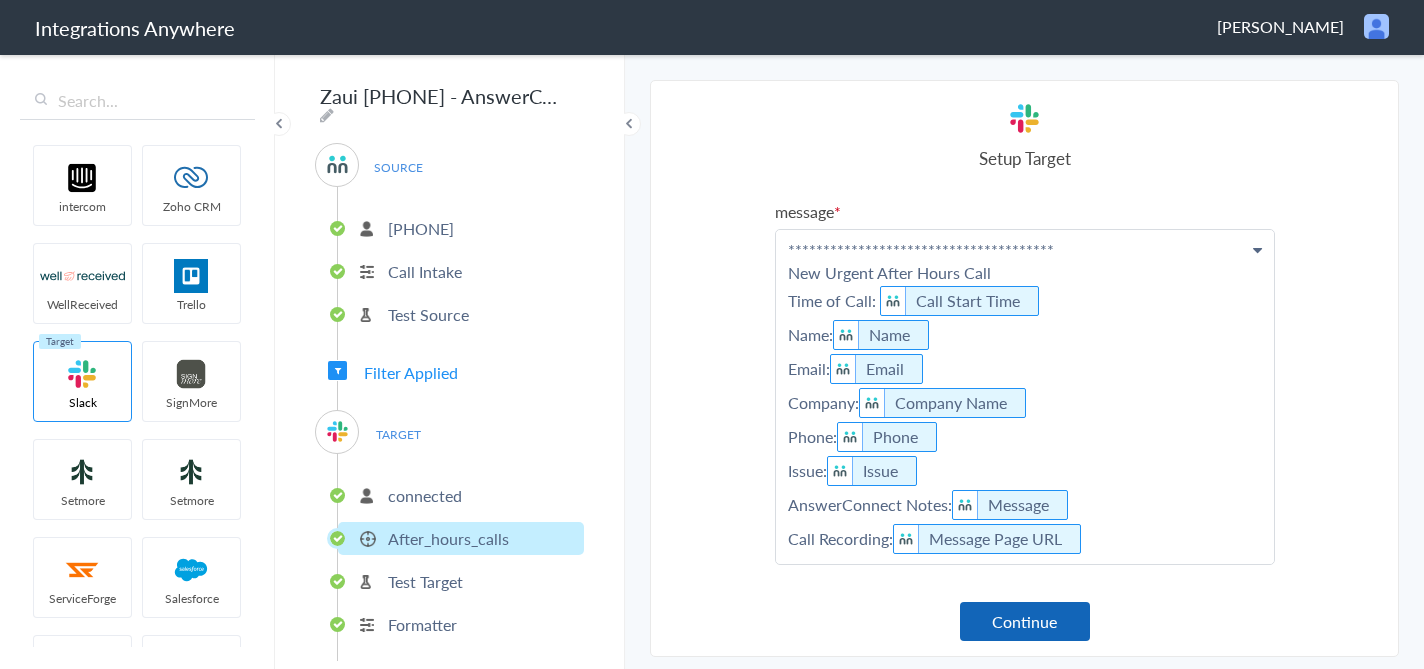 click on "Continue" at bounding box center (1025, 621) 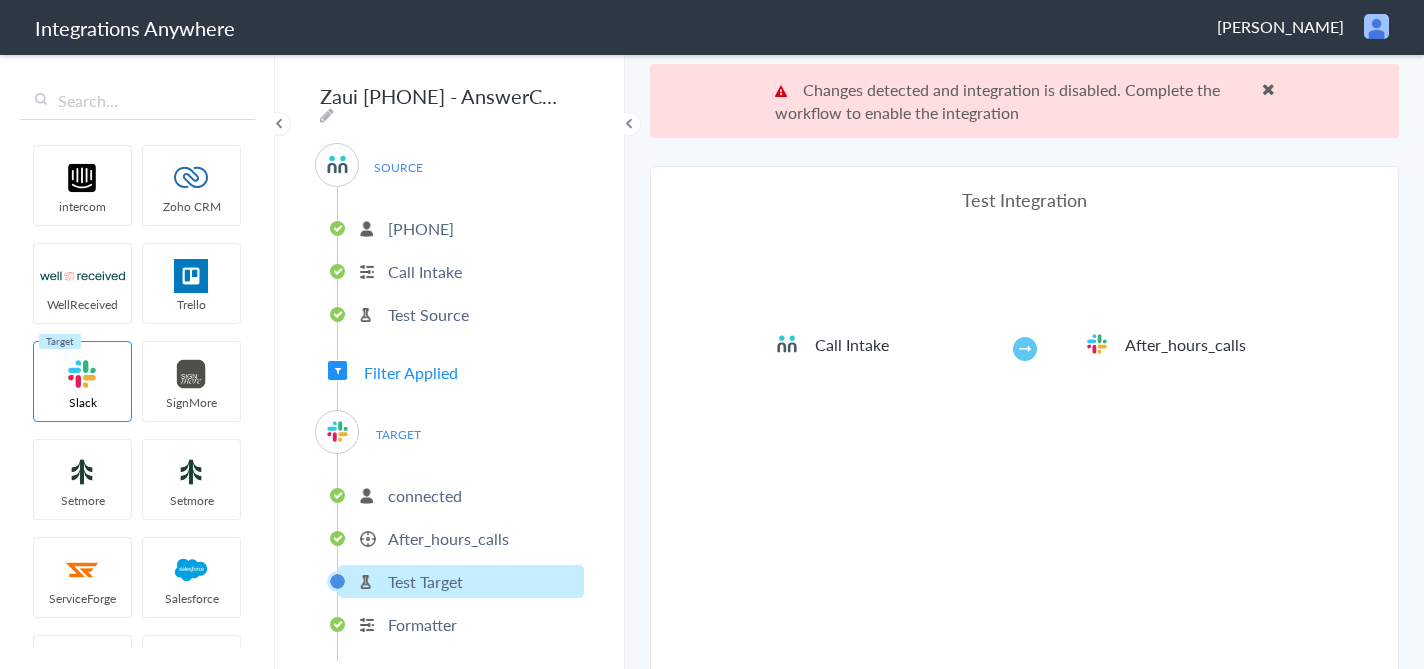 scroll, scrollTop: 74, scrollLeft: 0, axis: vertical 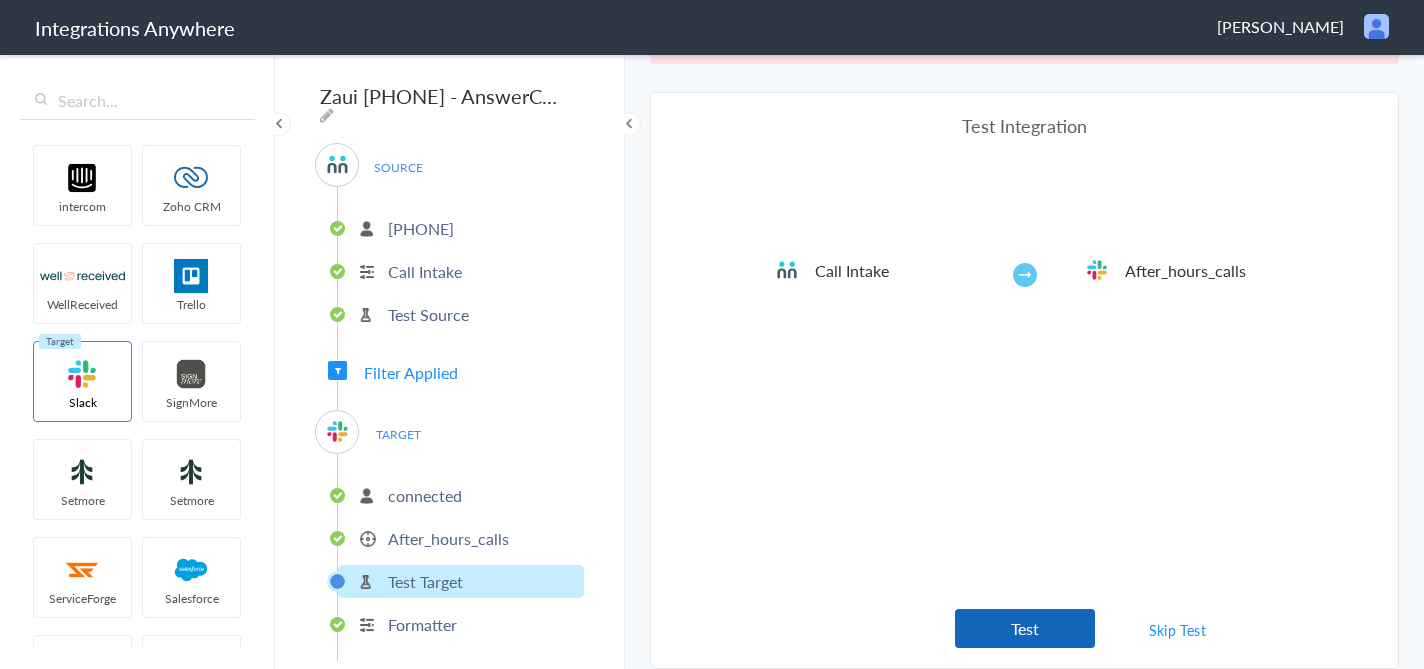 click on "Test" at bounding box center (1025, 628) 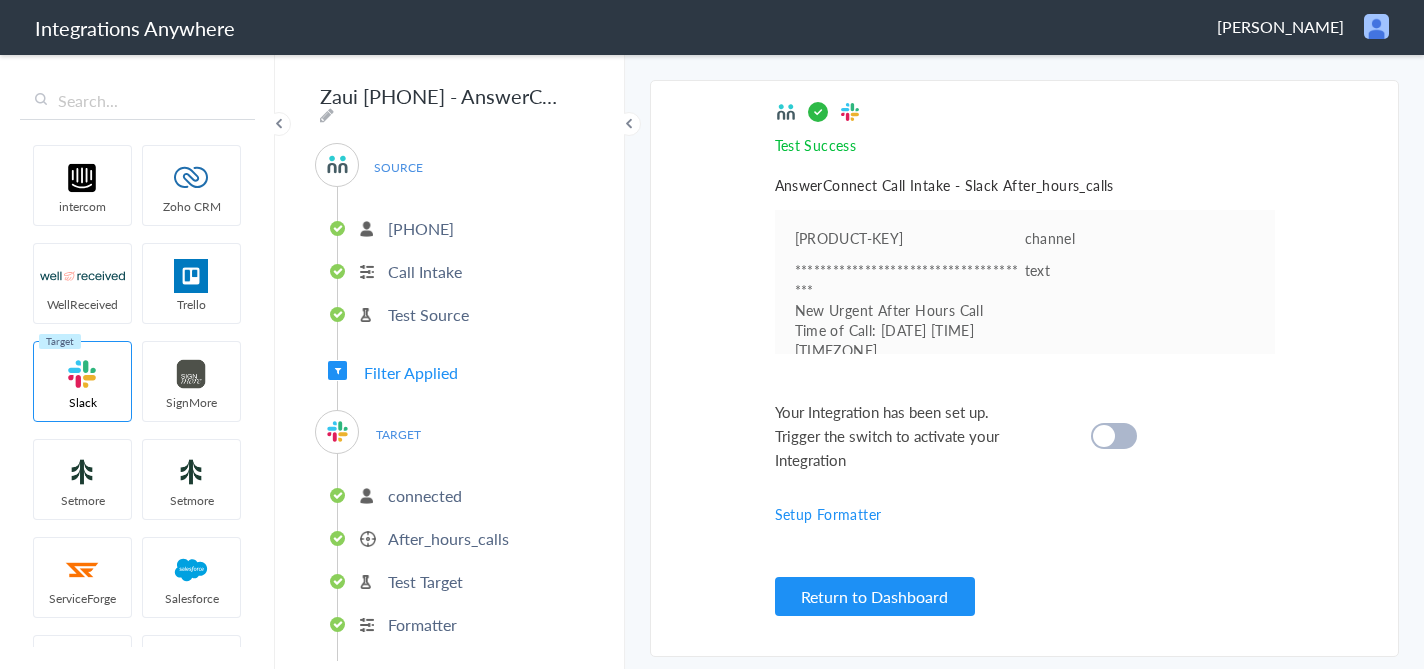 scroll, scrollTop: 0, scrollLeft: 0, axis: both 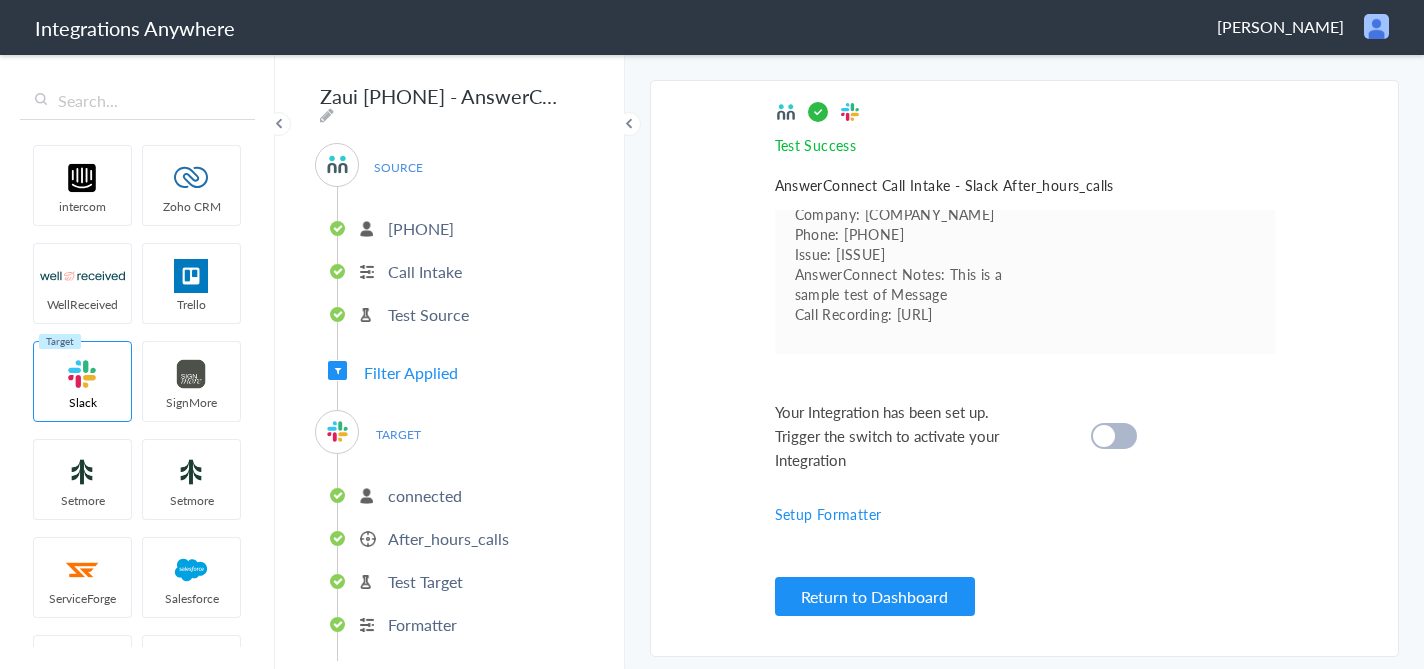 click at bounding box center [1104, 436] 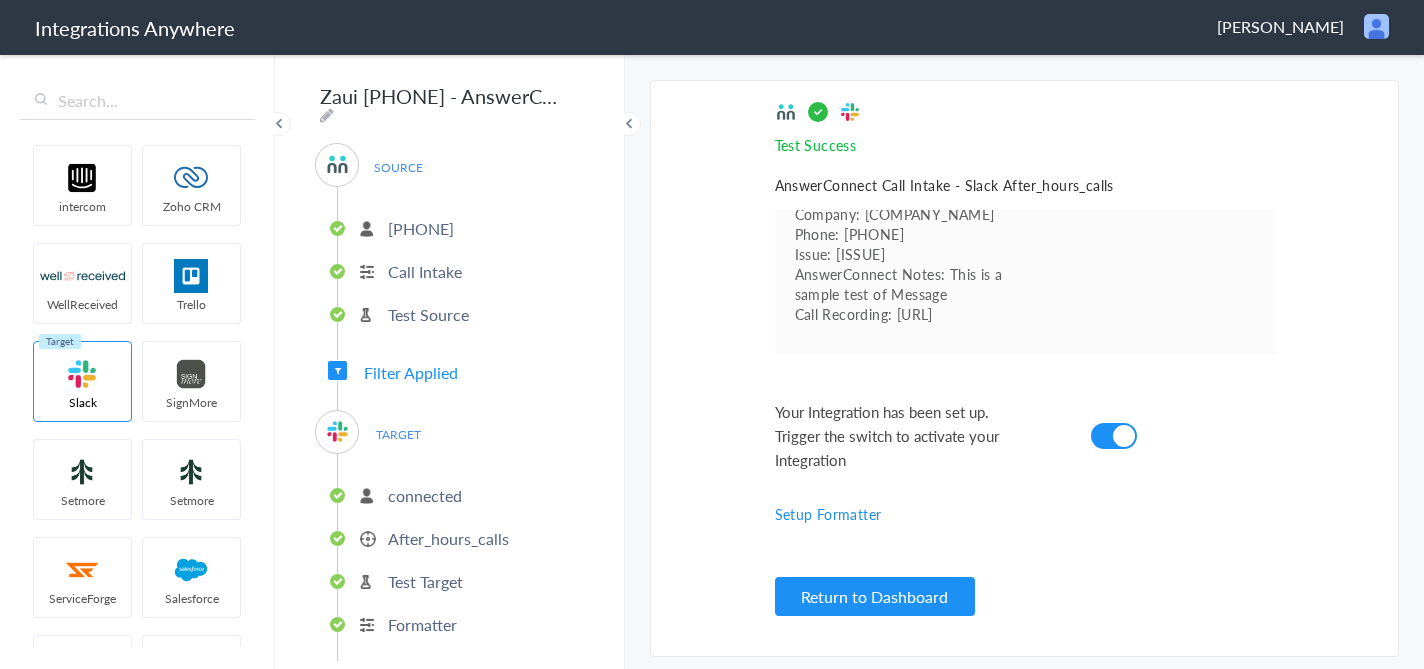 click on "Zaui [ACCOUNT_NUMBER] - AnswerConnect - Slack" at bounding box center [438, 96] 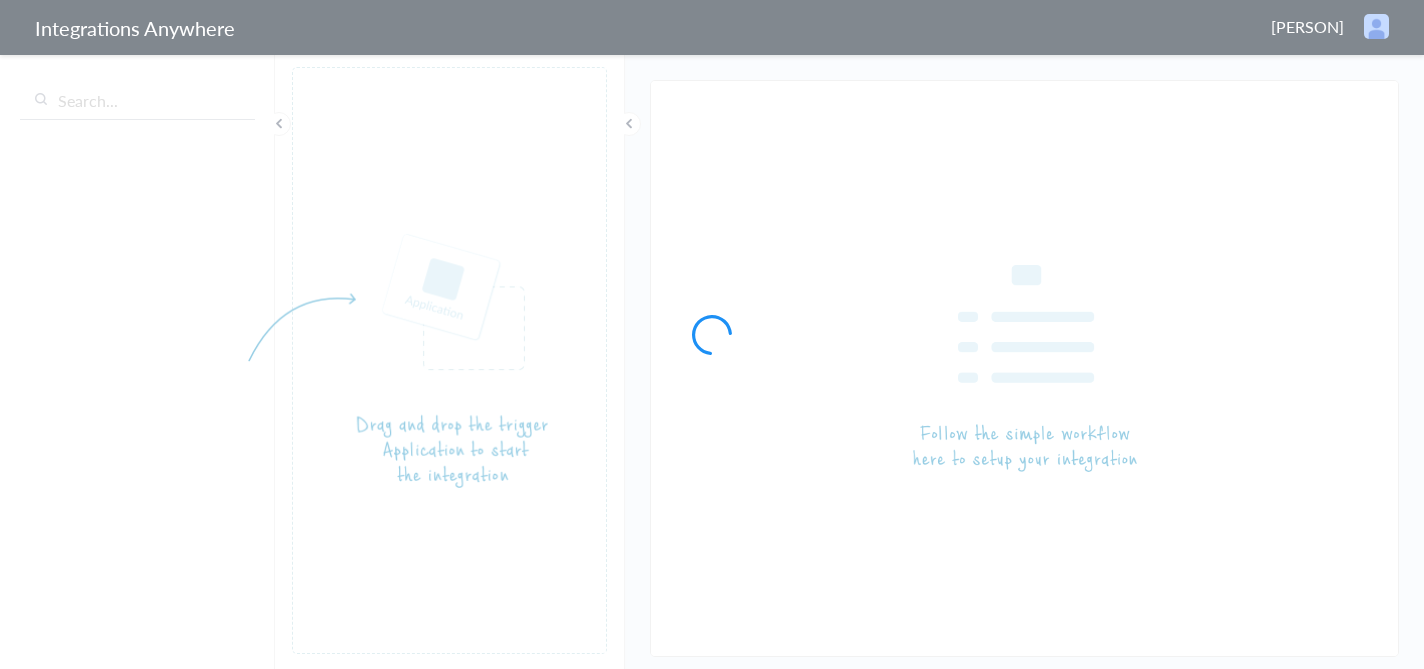 scroll, scrollTop: 0, scrollLeft: 0, axis: both 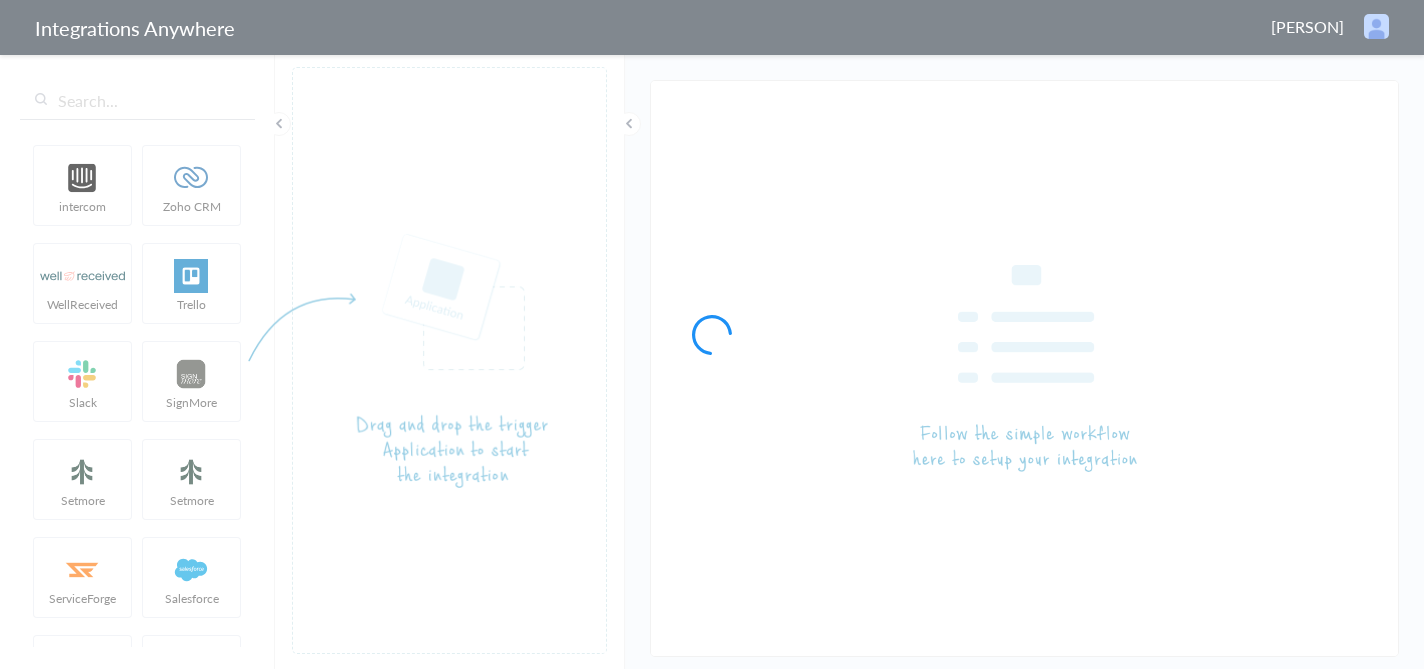 type on "Zaui [PHONE] - AnswerConnect - Slack" 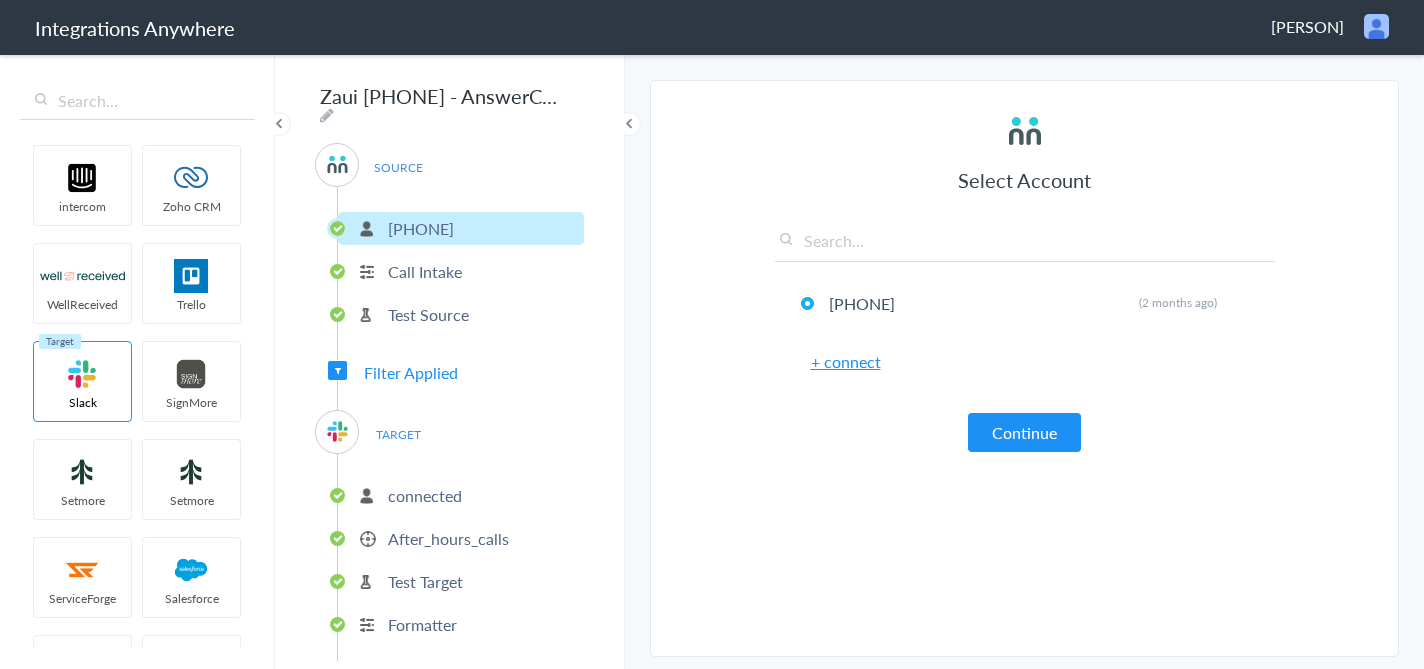 drag, startPoint x: 446, startPoint y: 406, endPoint x: 443, endPoint y: 376, distance: 30.149628 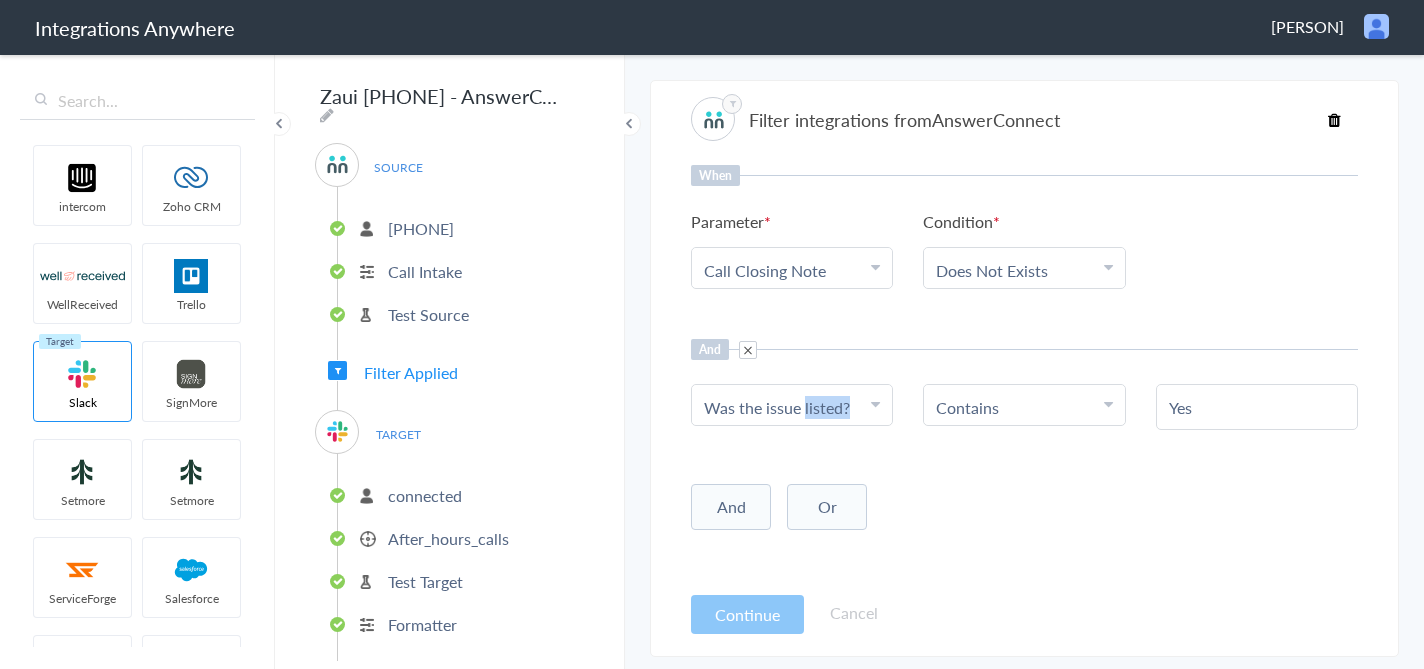 drag, startPoint x: 806, startPoint y: 418, endPoint x: 858, endPoint y: 416, distance: 52.03845 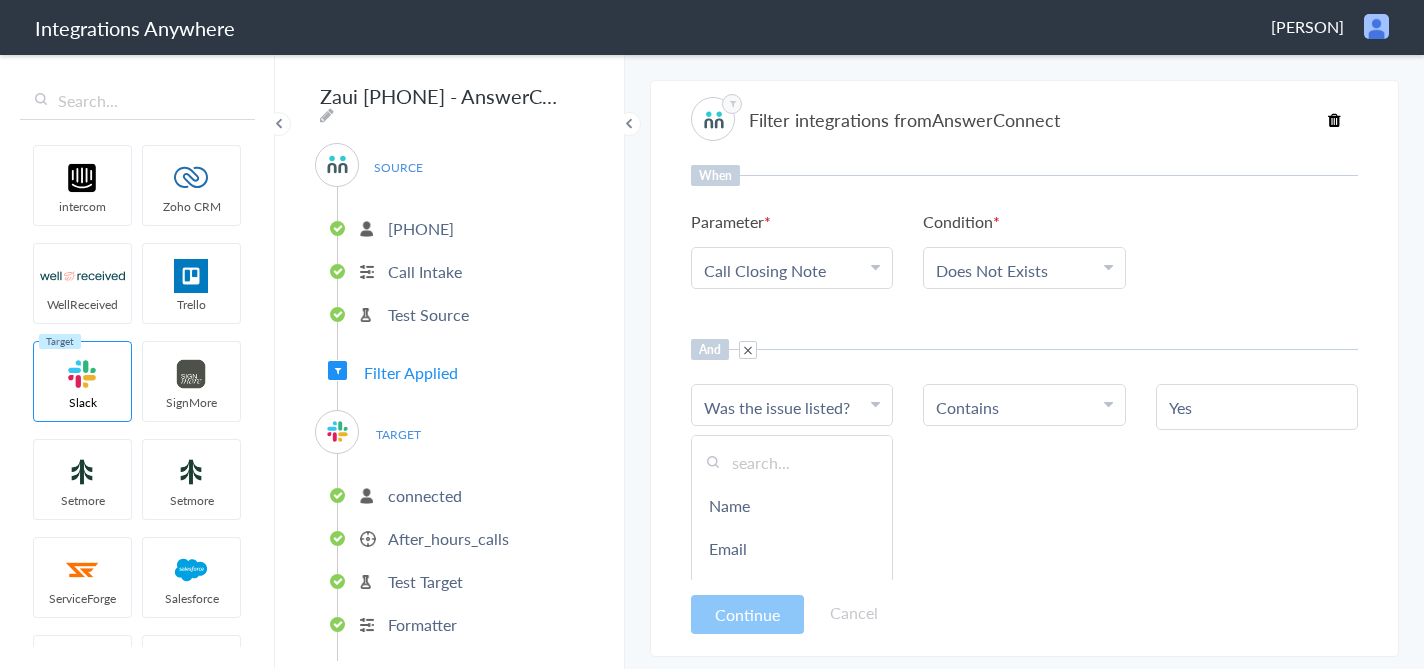 click on "Choose Parameter Was the issue listed? Name Email Phone Company Name Call Start Time Account ID Date stamp Issue HistoryId Message accountNumber Message Page URL Why not Transferred? Was the call transferred to Mickey Vaiman? Why not transferred to Mickey Vaiman? On-Call Status Call End Time Connection Id Caller ID Was the issue listed? Staff ID Was the call transferred Call Closing Note Choose Condition Contains Contains Does Not Contains Does Not Exists Equal To Exists Yes" at bounding box center (1024, 407) 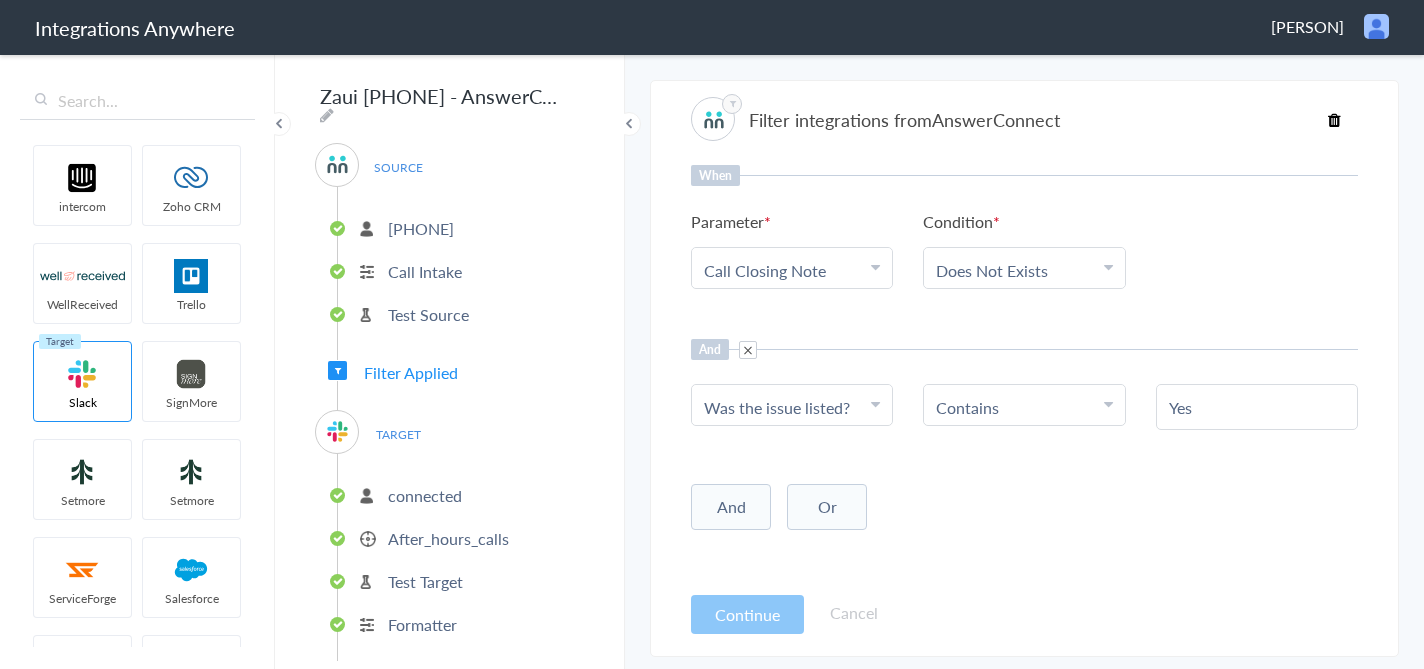 click on "Choose Condition Contains" at bounding box center [1024, 405] 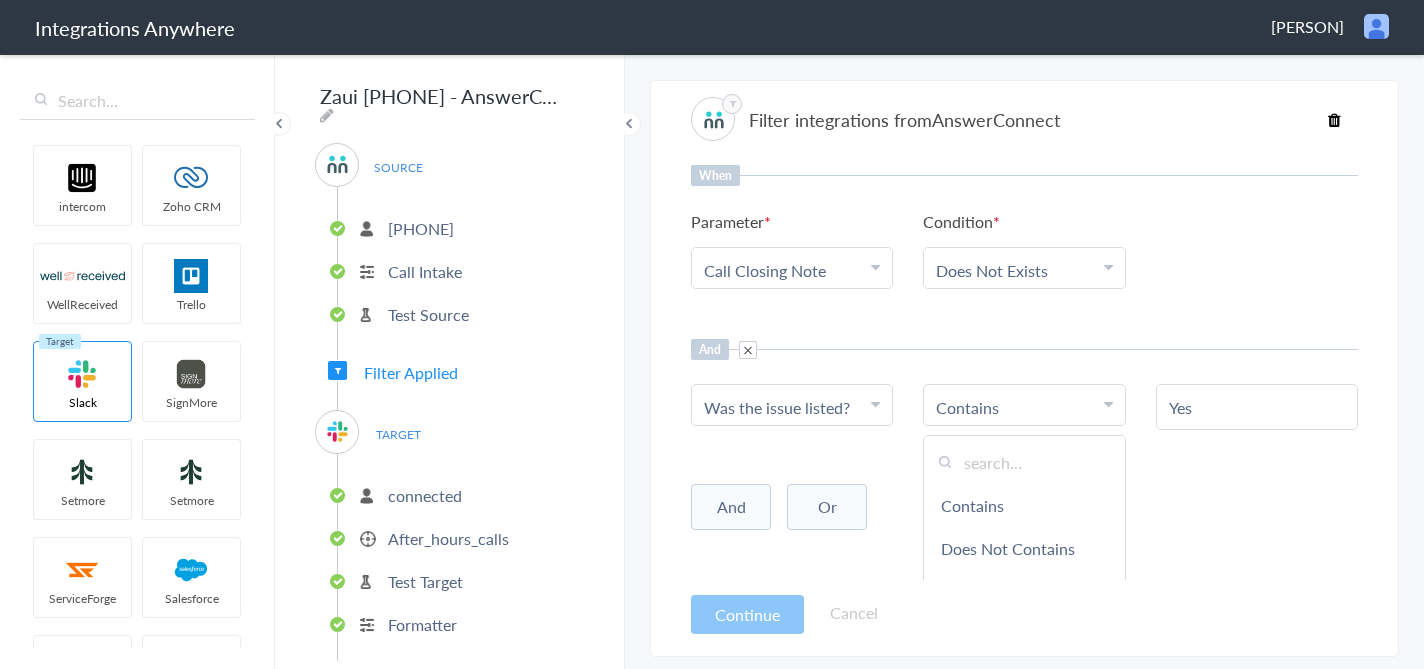 click on "Yes" at bounding box center (1257, 407) 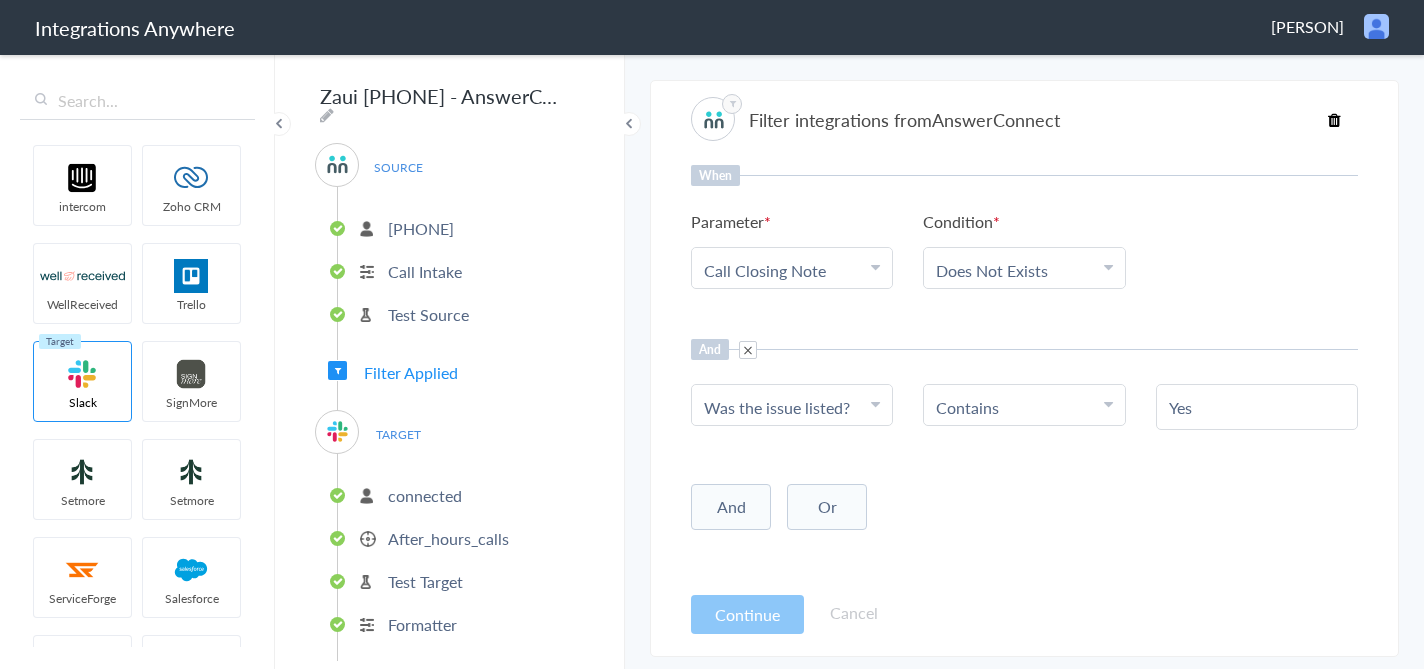 click on "Yes" at bounding box center (1257, 407) 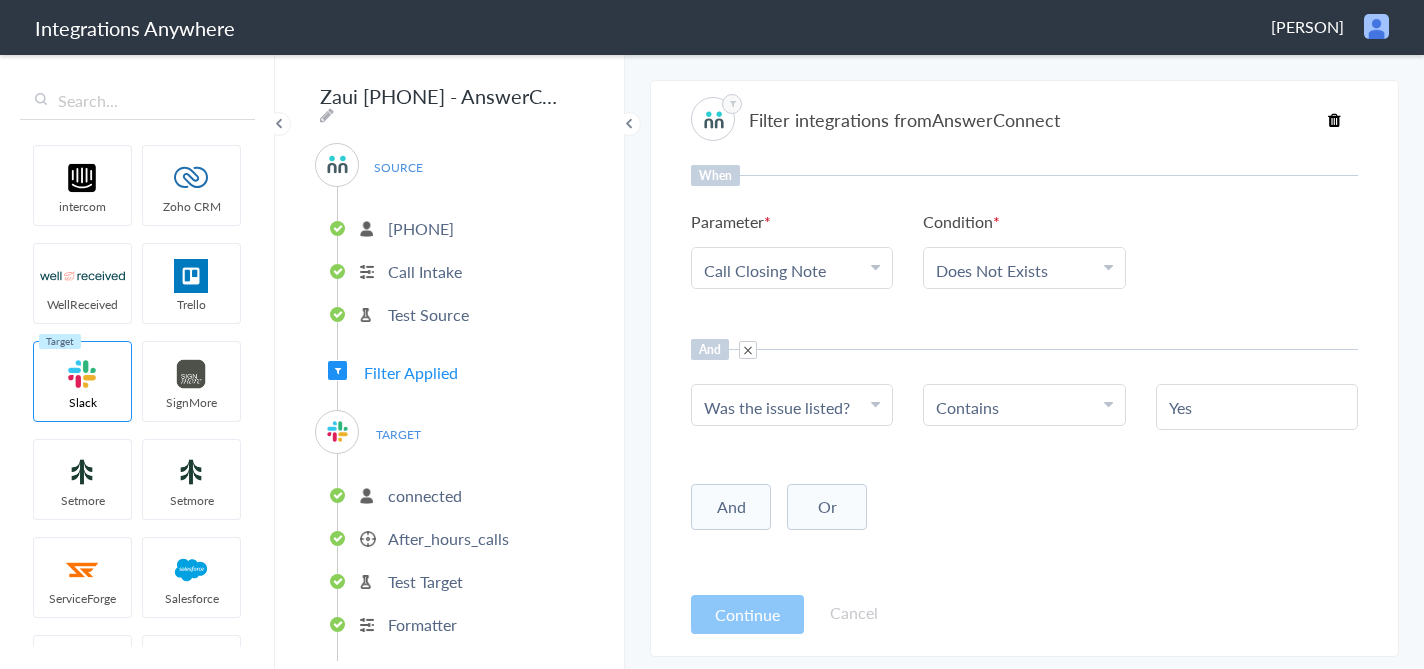 click on "Was the issue listed?" at bounding box center [777, 407] 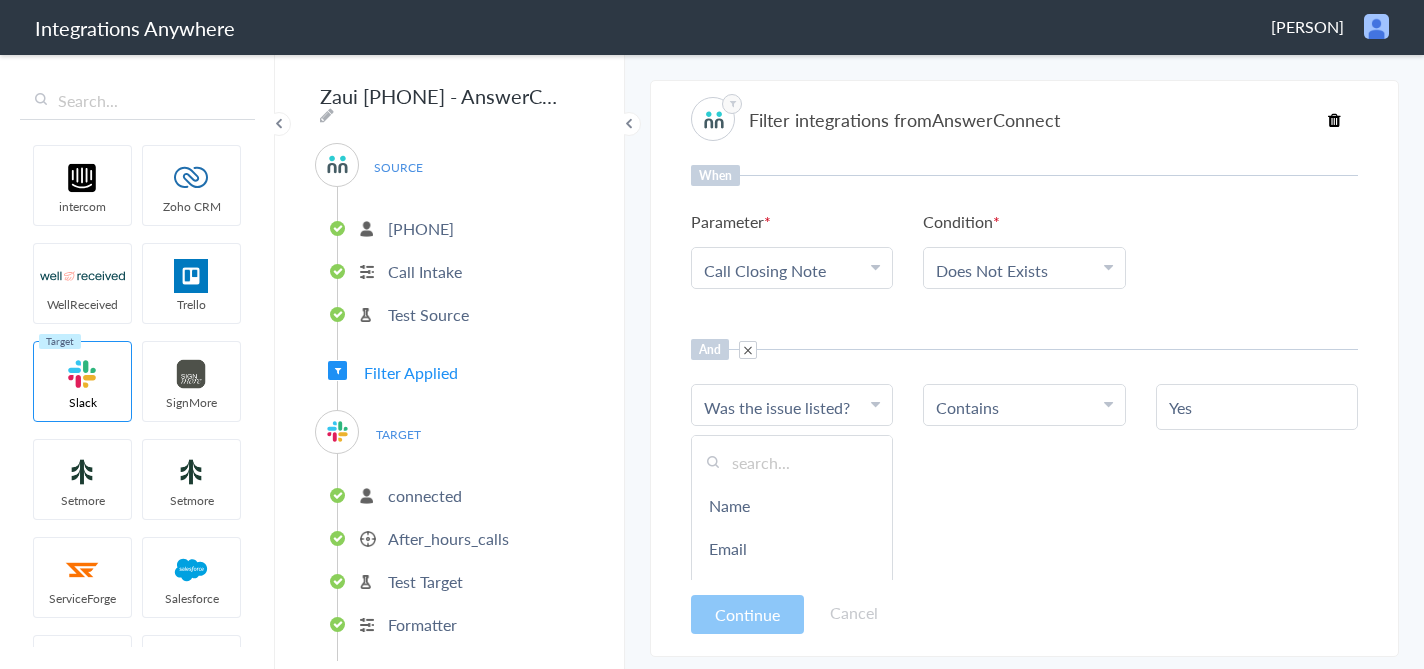click on "Contains" at bounding box center (1019, 407) 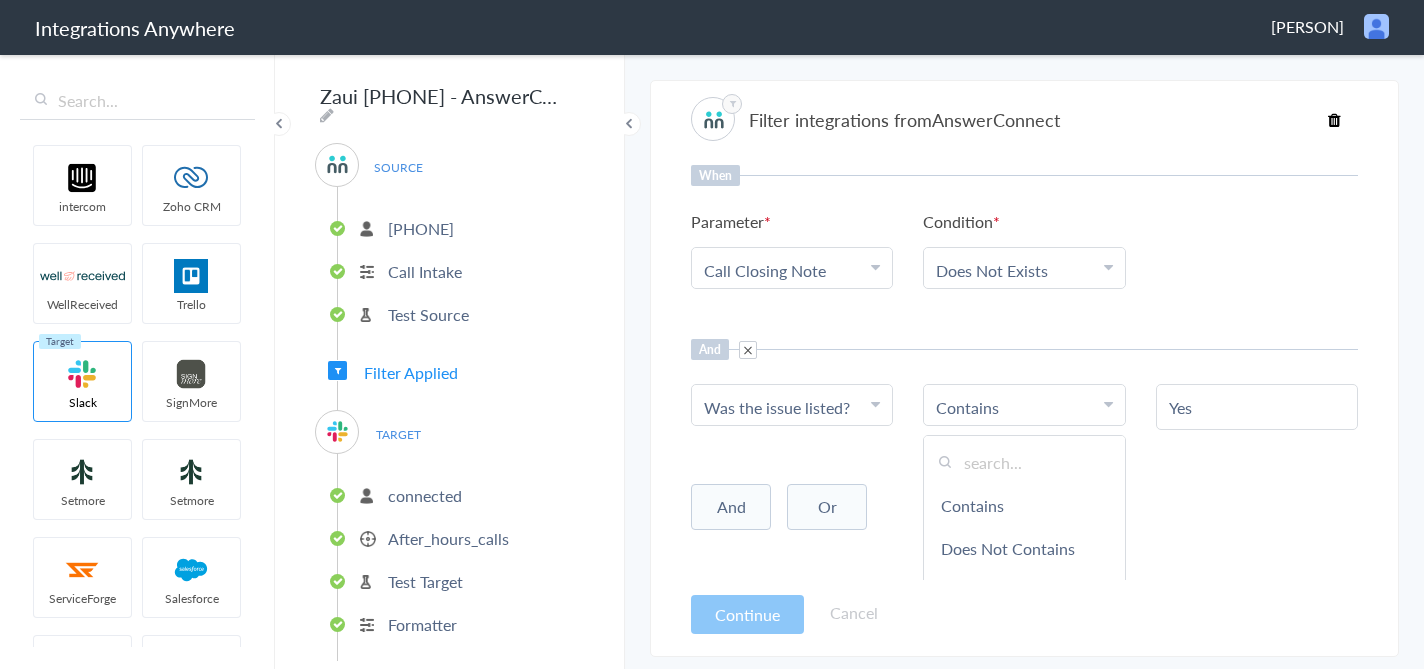 drag, startPoint x: 1265, startPoint y: 451, endPoint x: 1225, endPoint y: 451, distance: 40 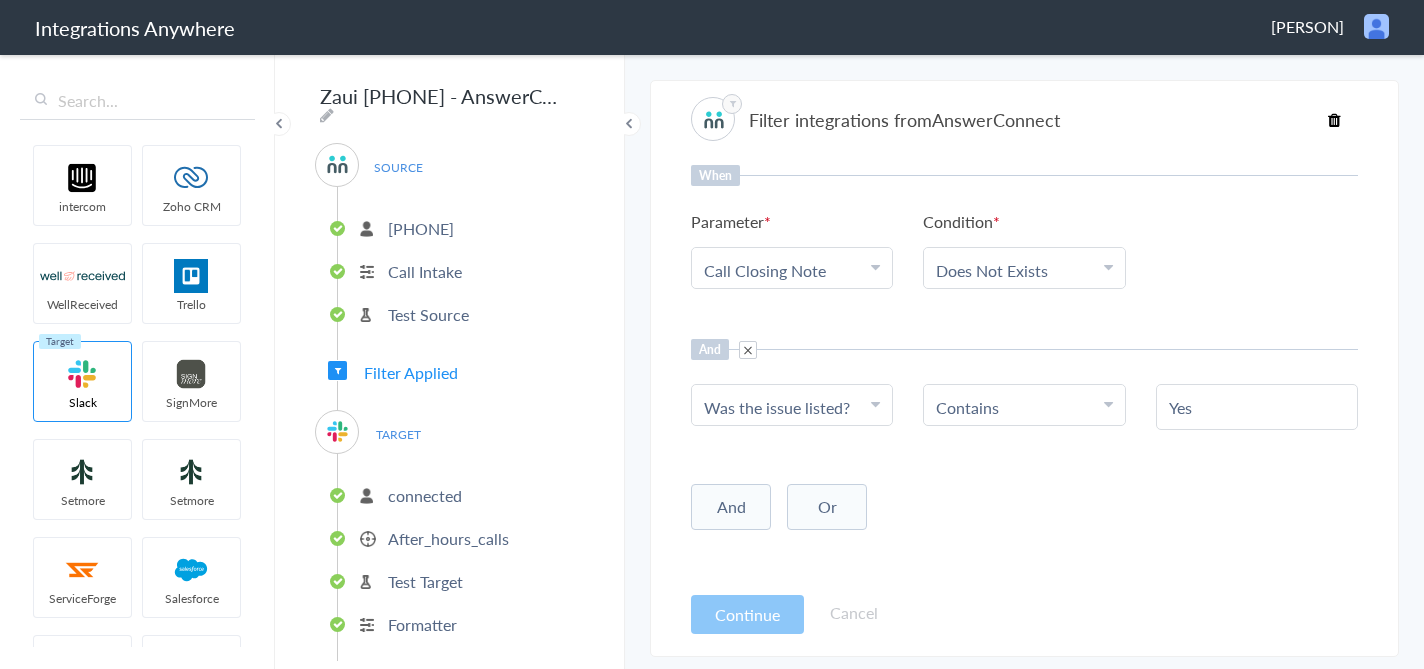 click on "Yes" at bounding box center [1257, 407] 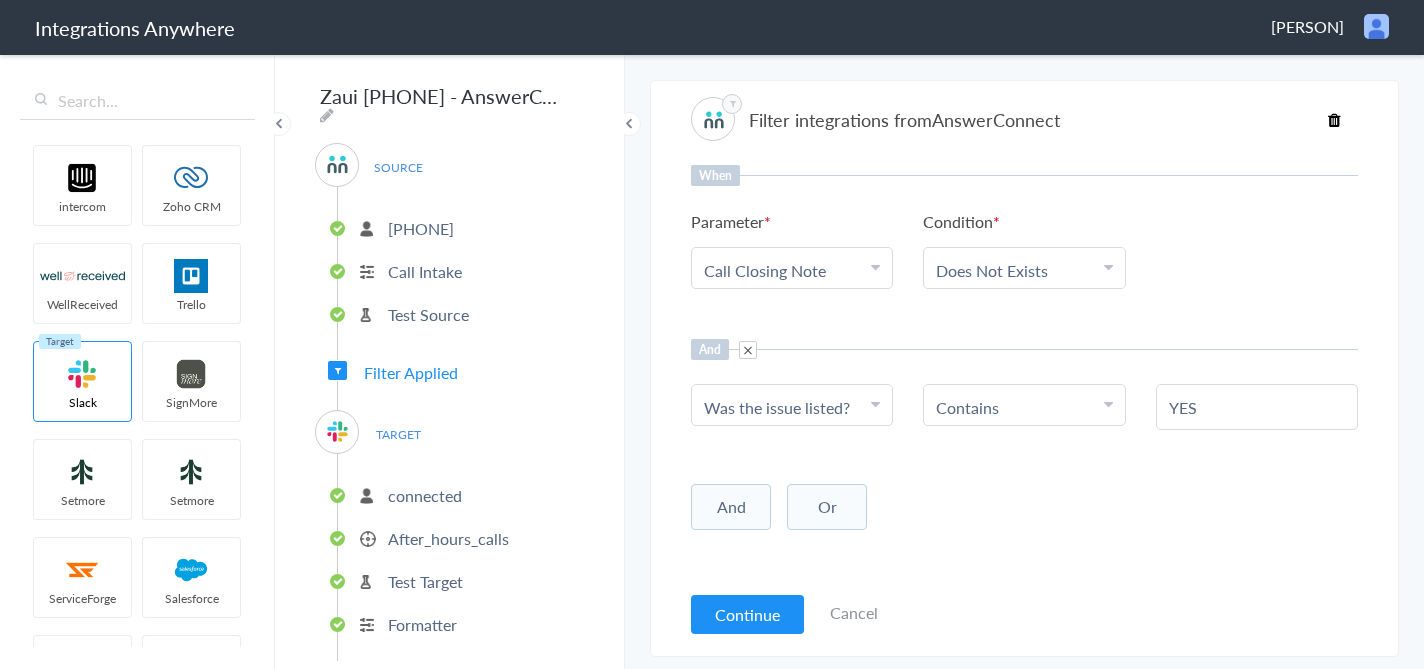 type on "YES" 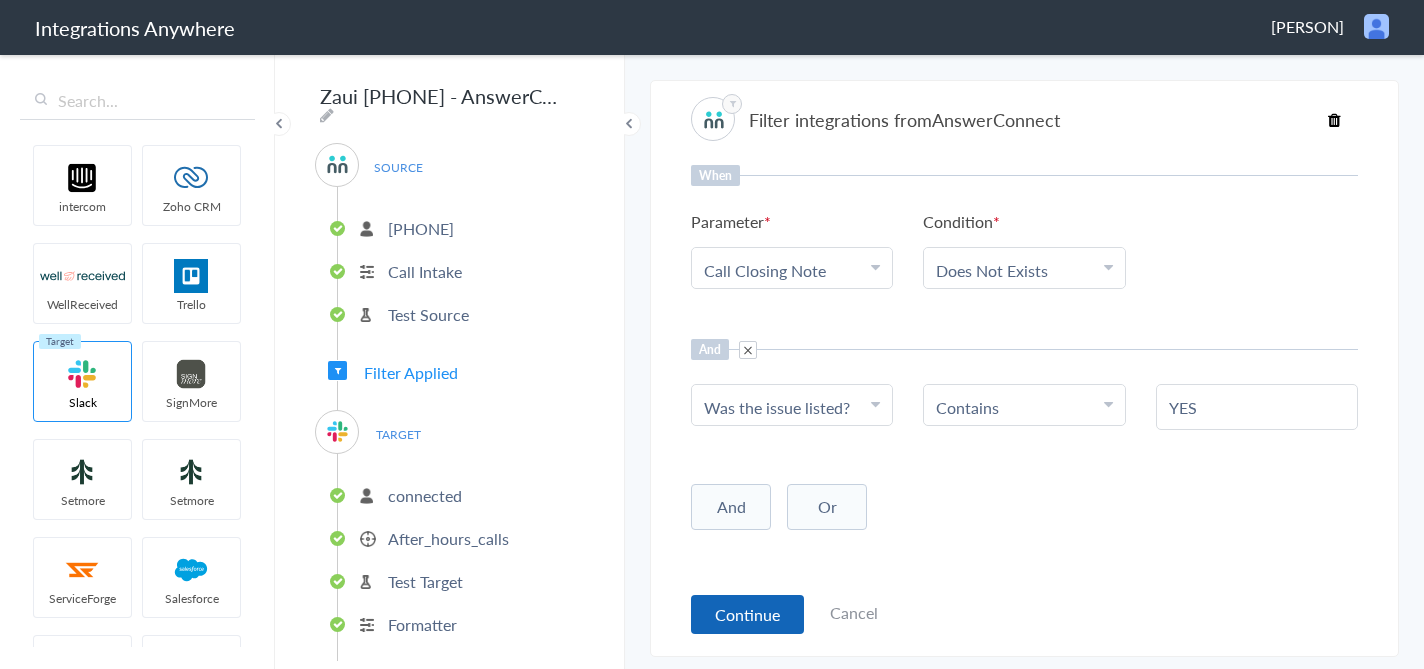 click on "Continue" at bounding box center (747, 614) 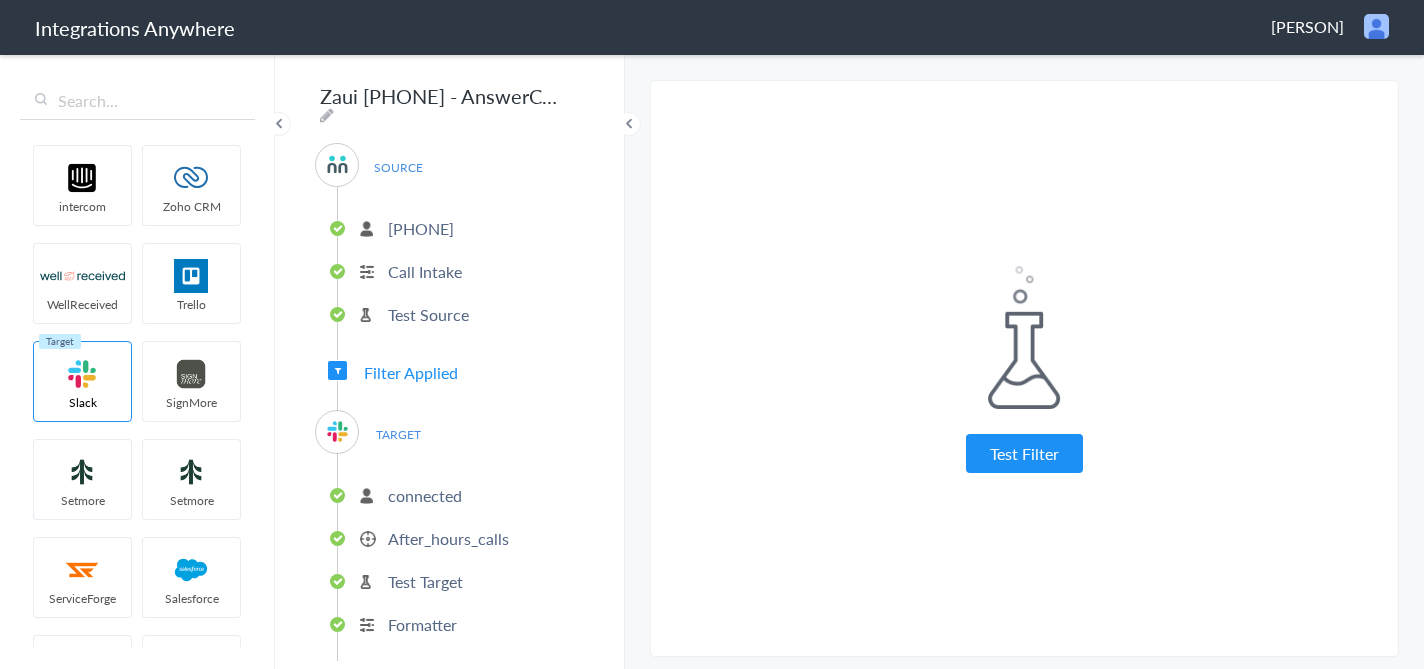 click on "Test Filter
Test Successful Continue
Test Failed" at bounding box center (1025, 369) 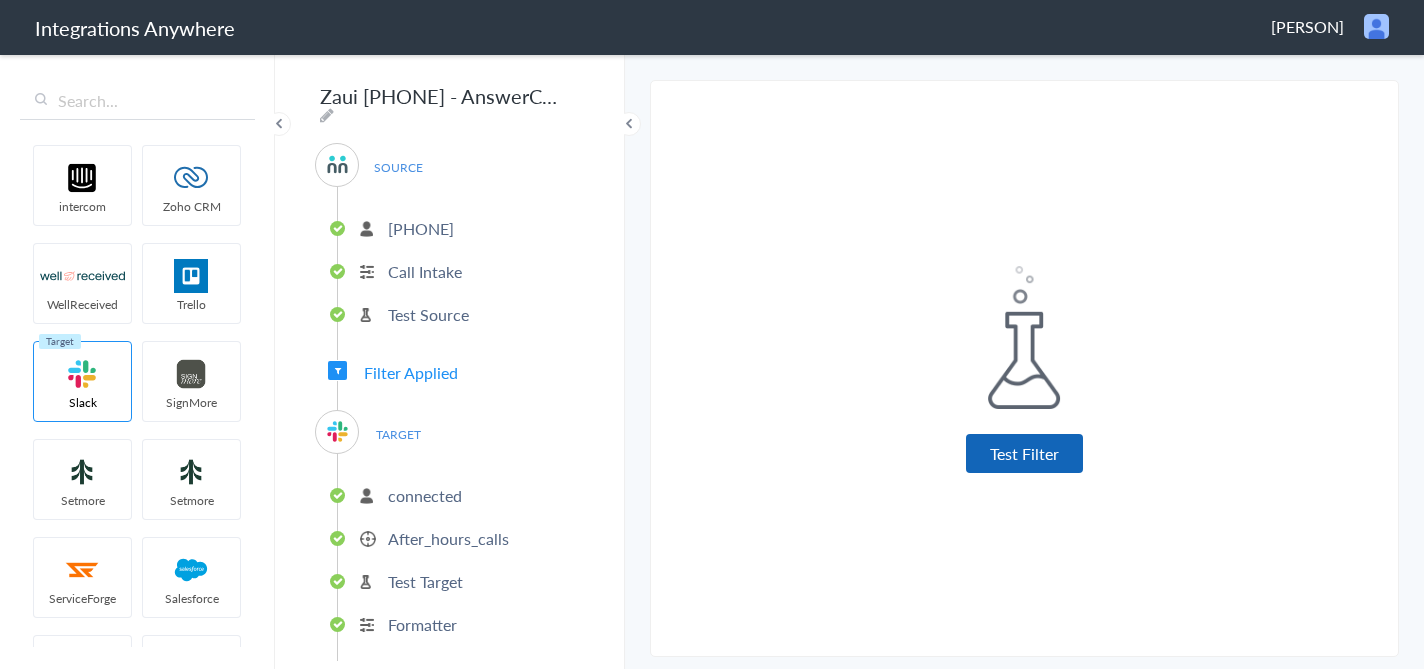 click on "Test Filter" at bounding box center (1024, 453) 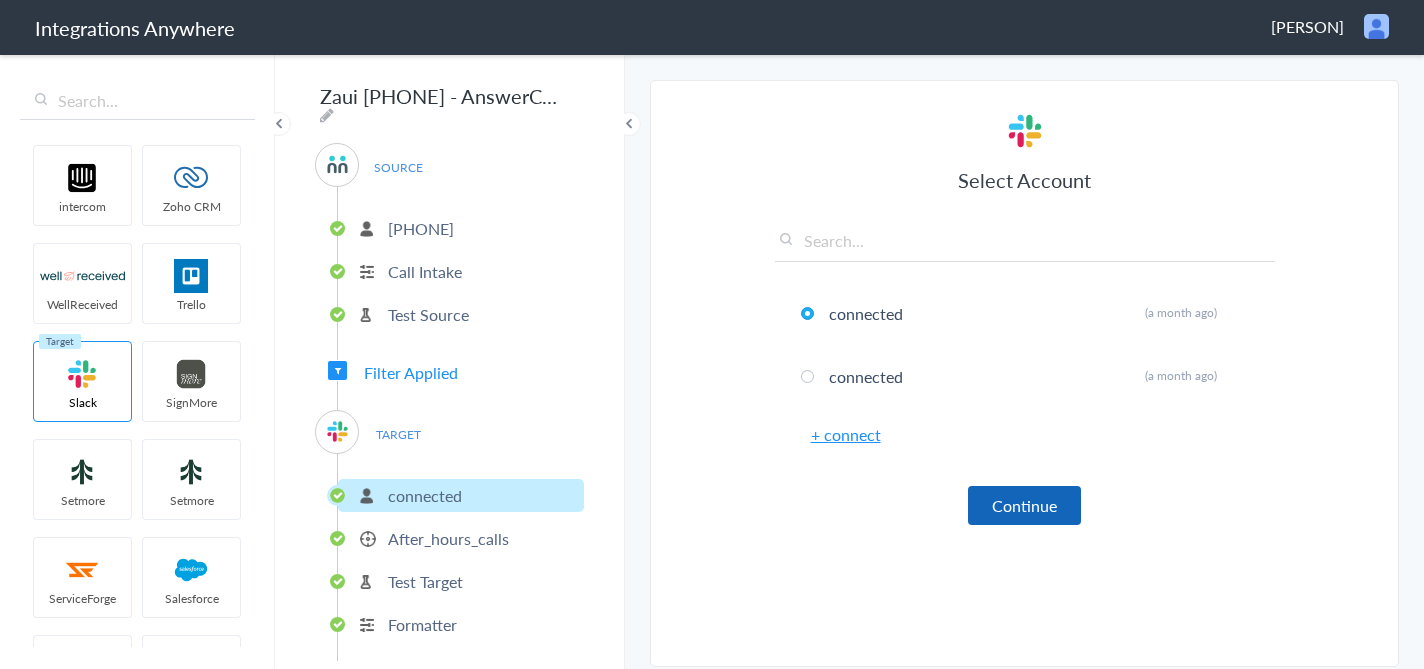 click on "Continue" at bounding box center [1024, 505] 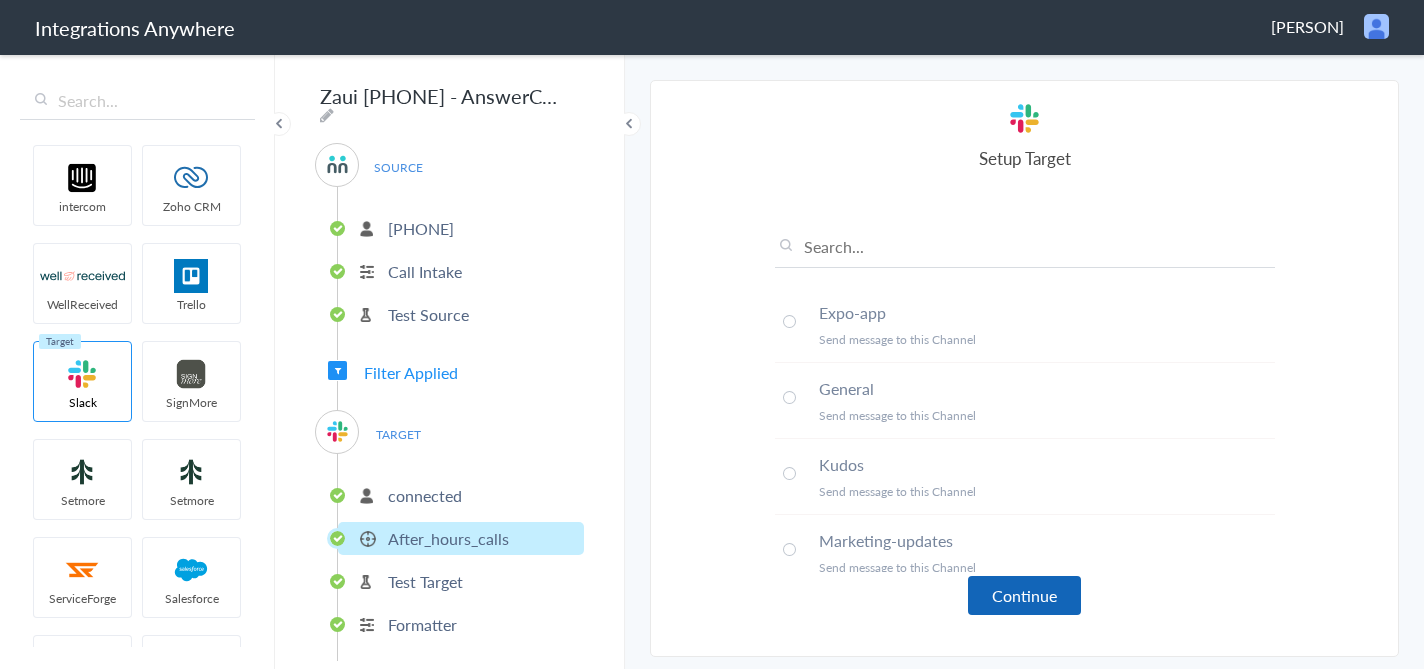 scroll, scrollTop: 322, scrollLeft: 0, axis: vertical 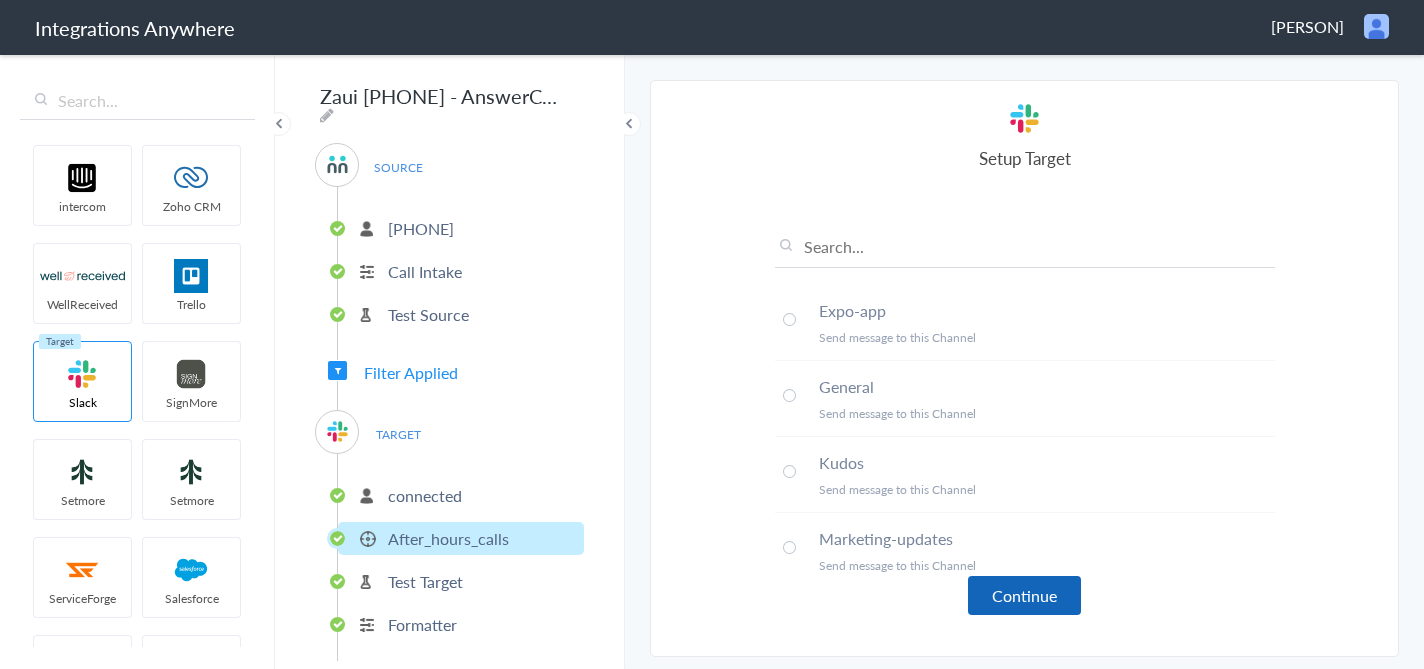 click on "Continue" at bounding box center (1024, 595) 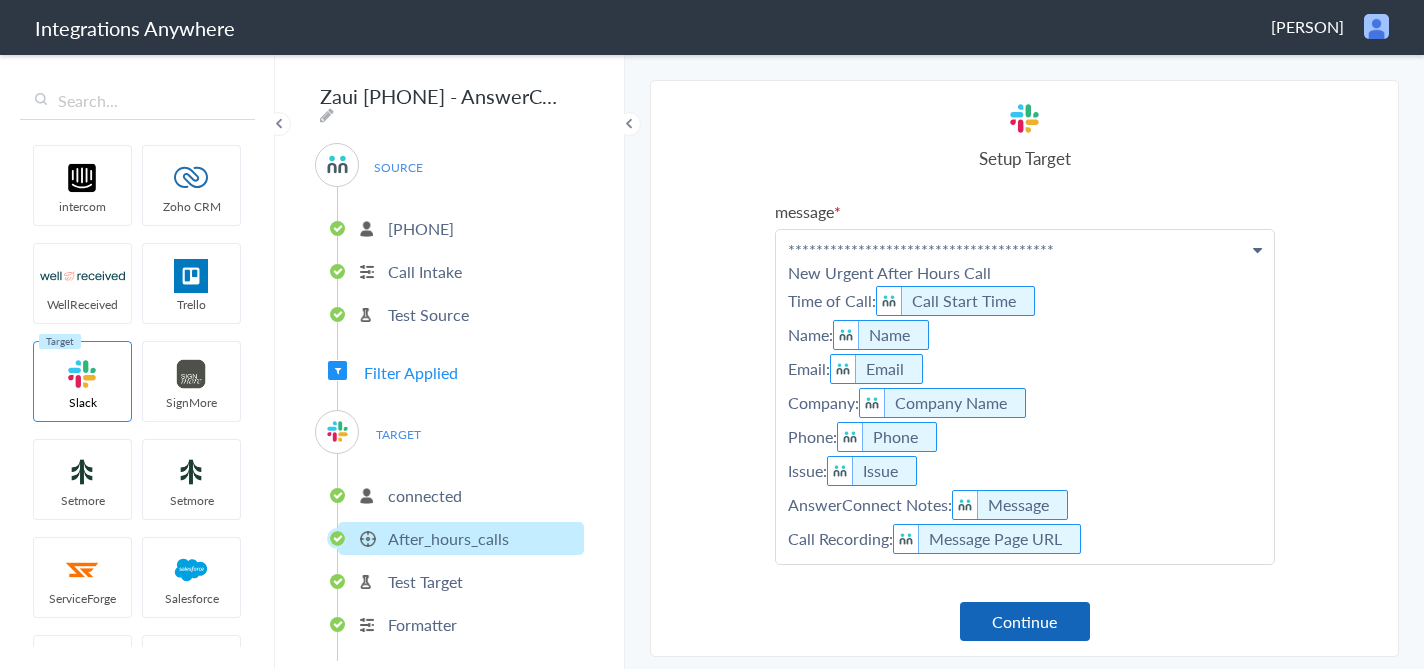 click on "Continue" at bounding box center [1025, 621] 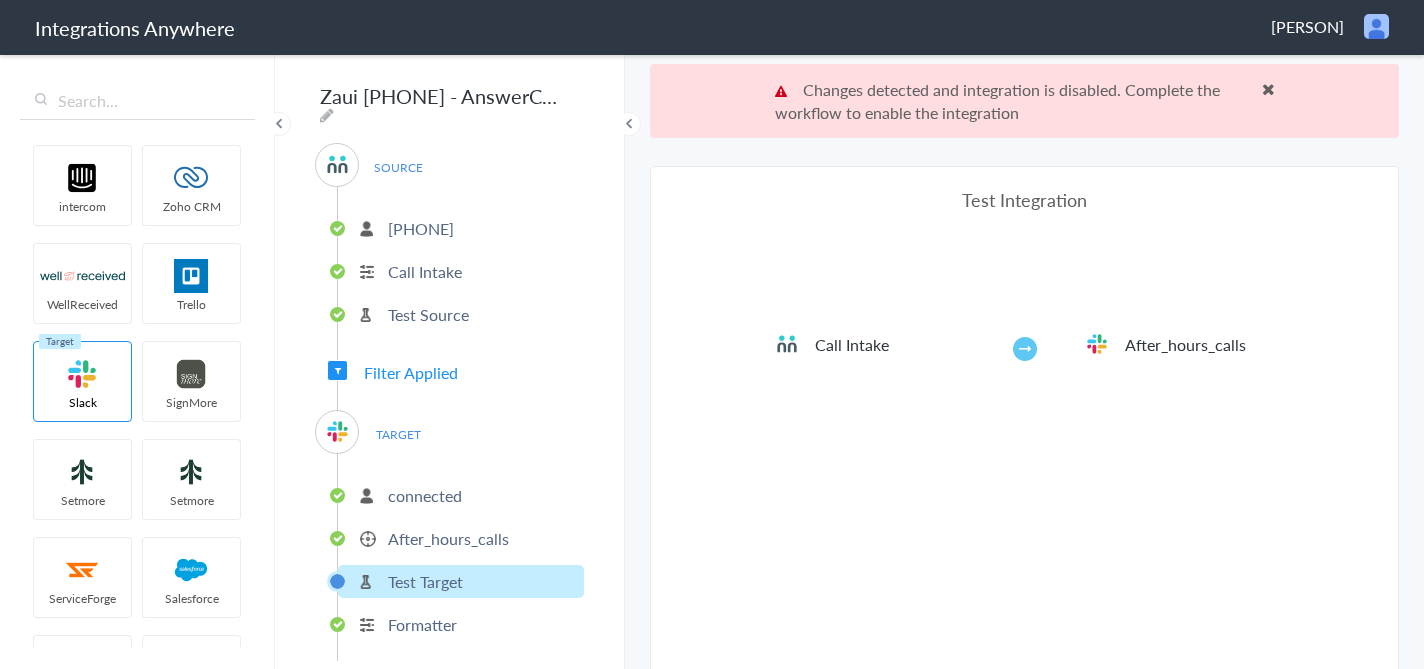 scroll, scrollTop: 74, scrollLeft: 0, axis: vertical 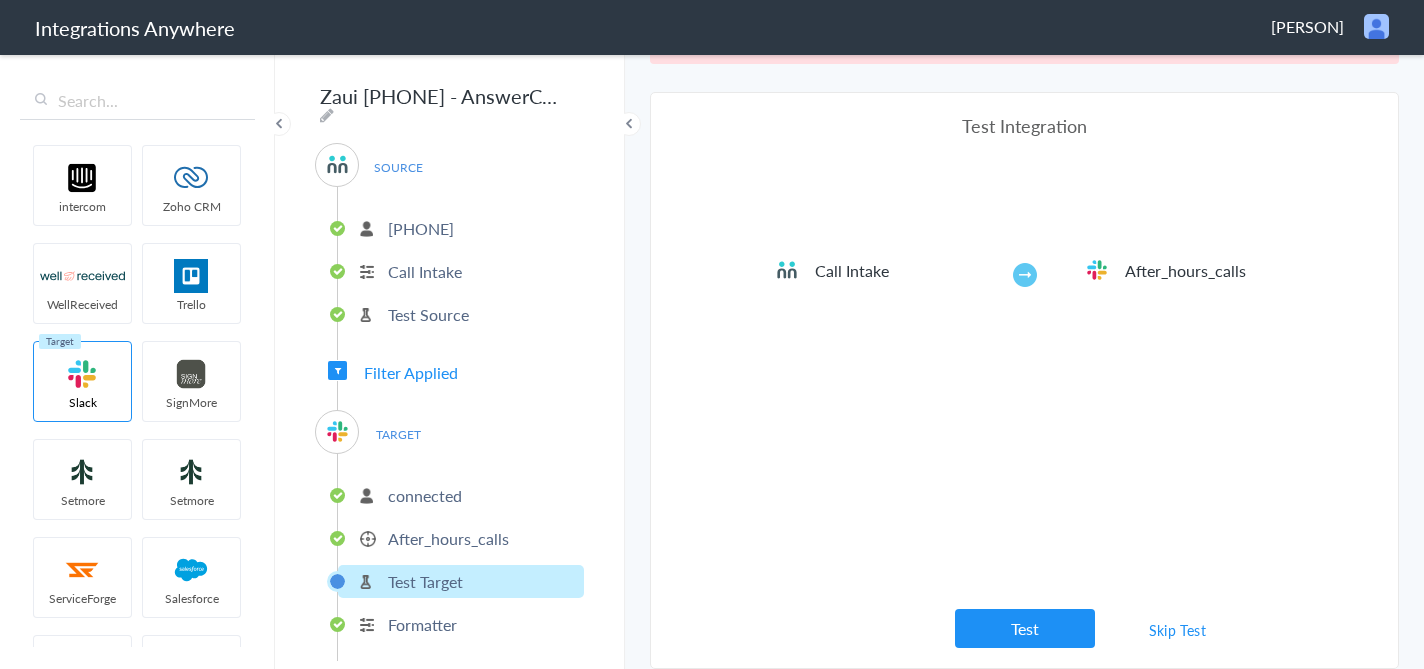 click on "Skip Test" at bounding box center [1178, 630] 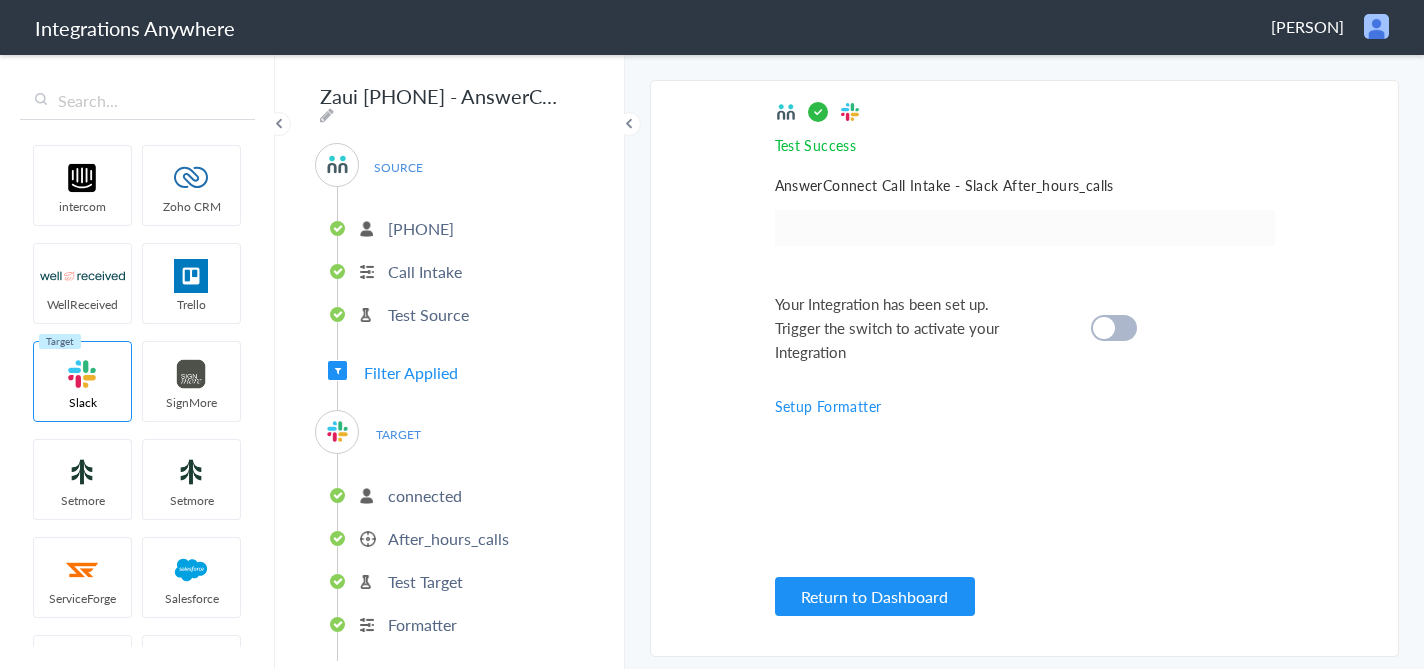 scroll, scrollTop: 0, scrollLeft: 0, axis: both 